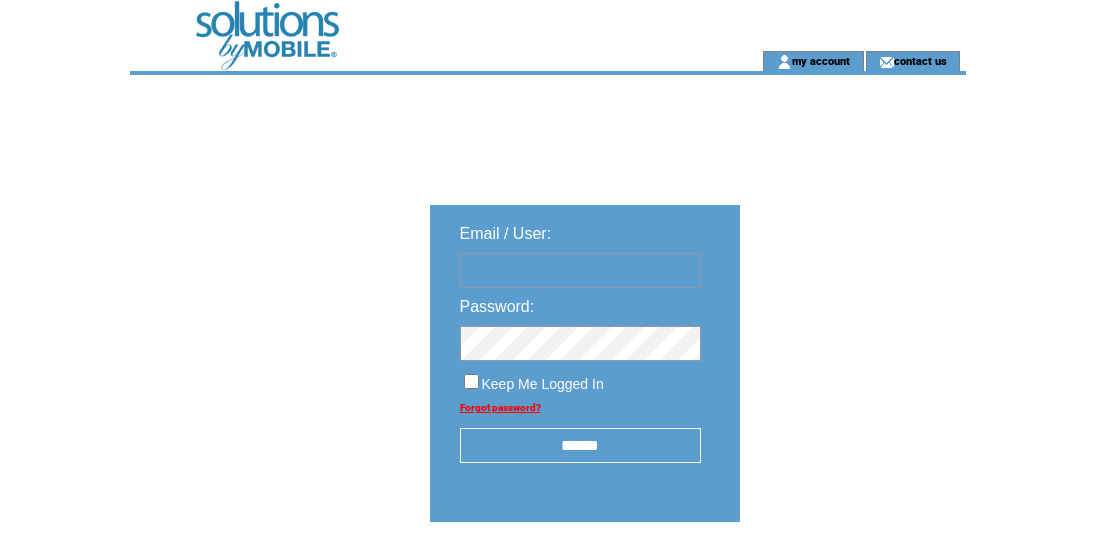 scroll, scrollTop: 0, scrollLeft: 0, axis: both 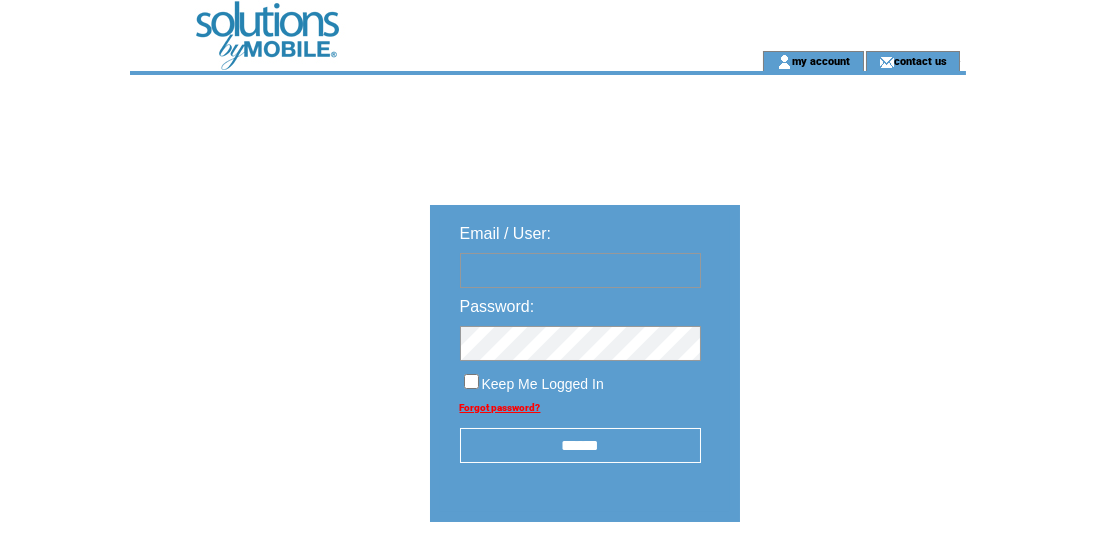 type on "**********" 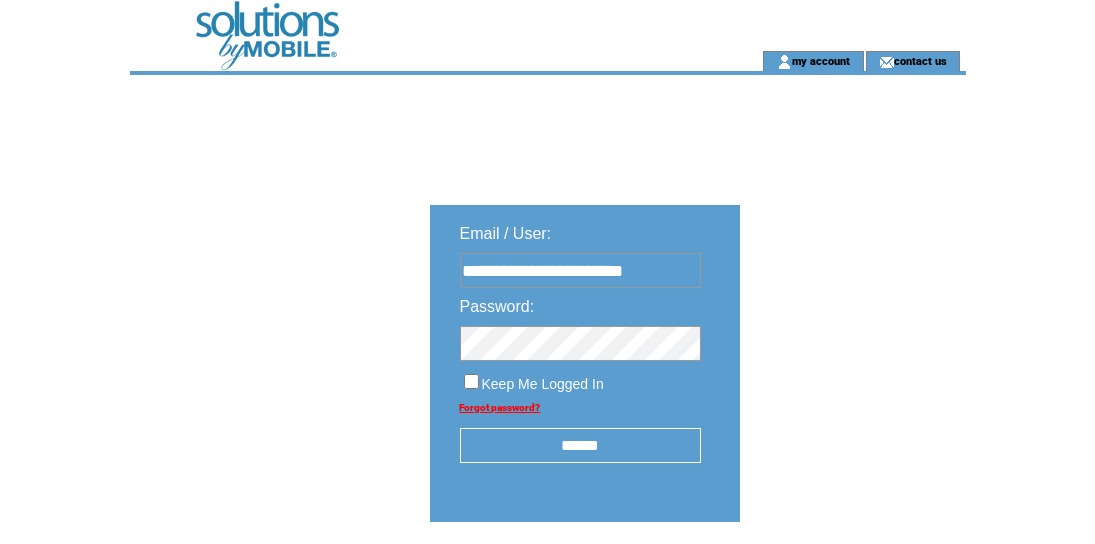 click on "******" at bounding box center [580, 445] 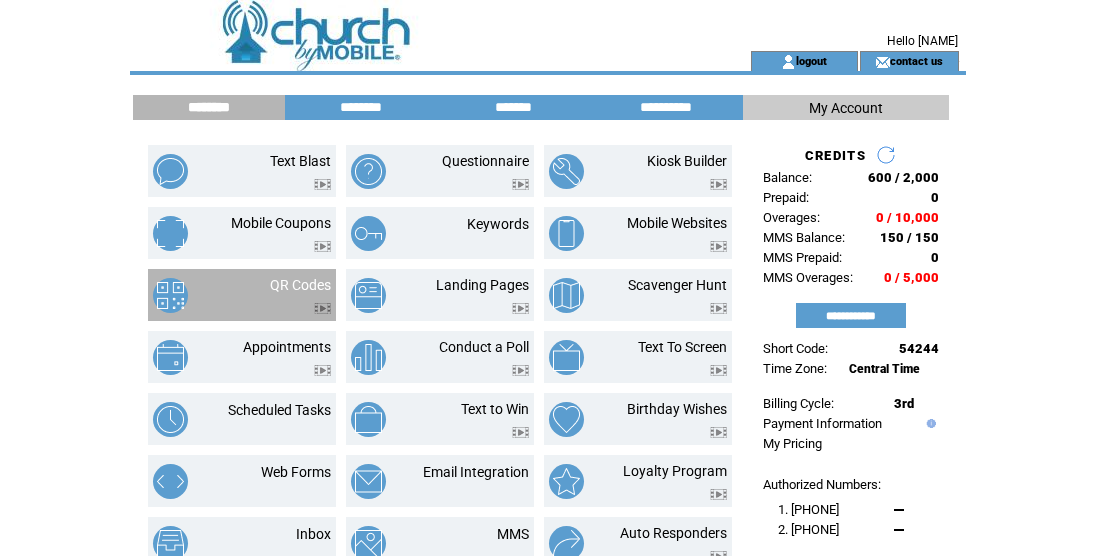scroll, scrollTop: 0, scrollLeft: 0, axis: both 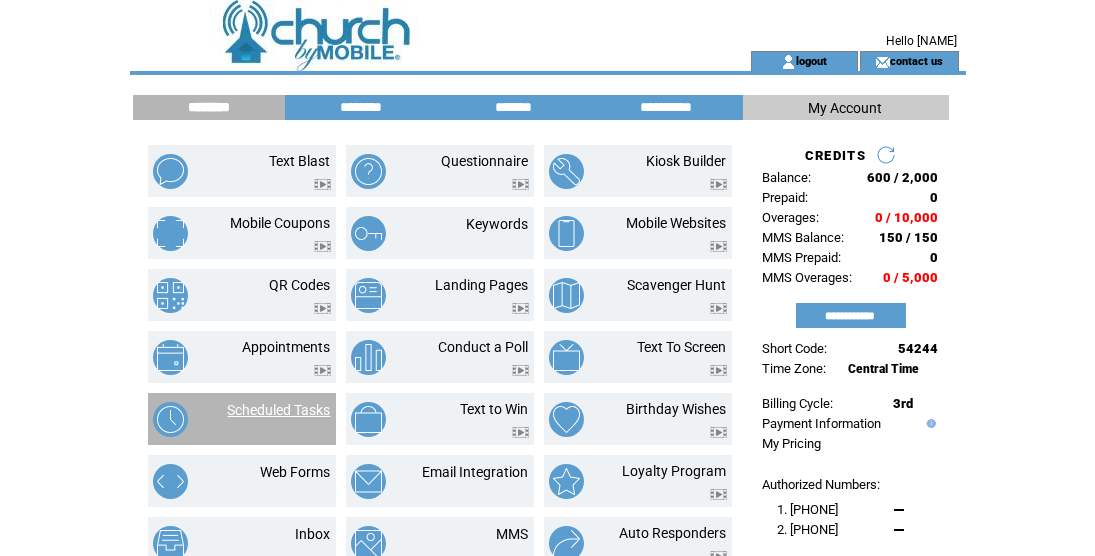 click on "Scheduled Tasks" at bounding box center [279, 410] 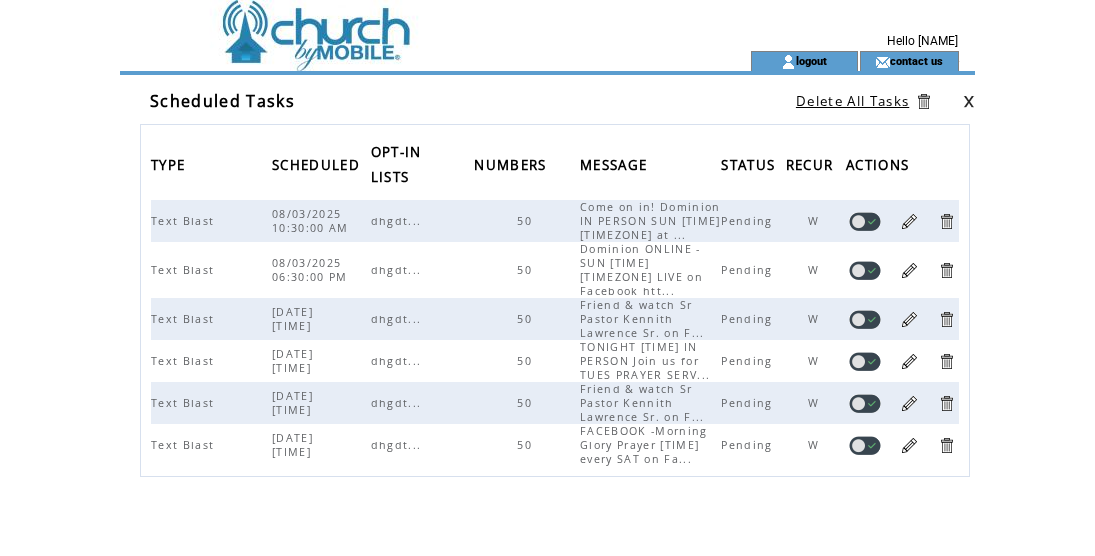scroll, scrollTop: 0, scrollLeft: 0, axis: both 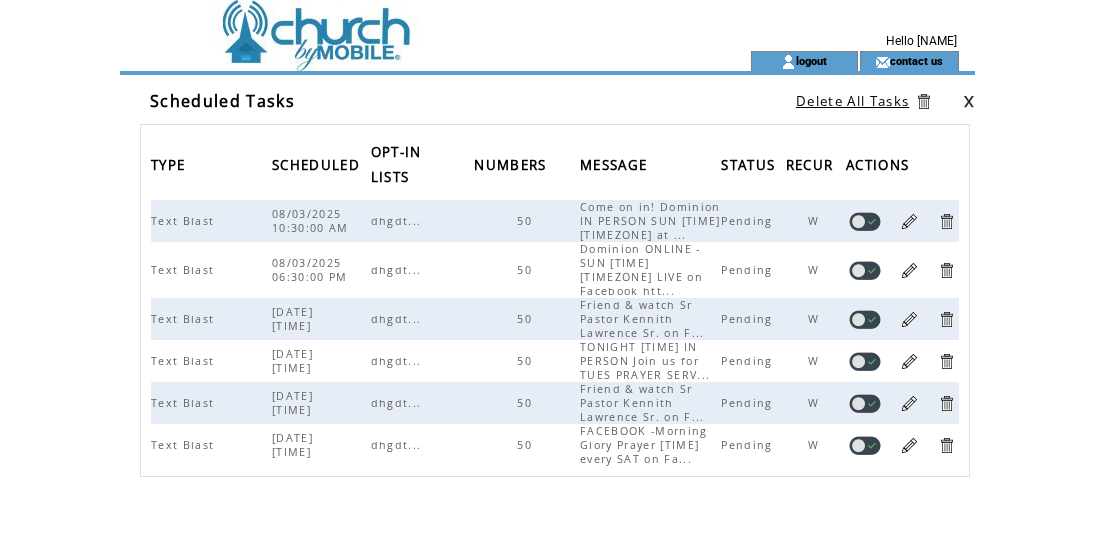 click at bounding box center [404, 25] 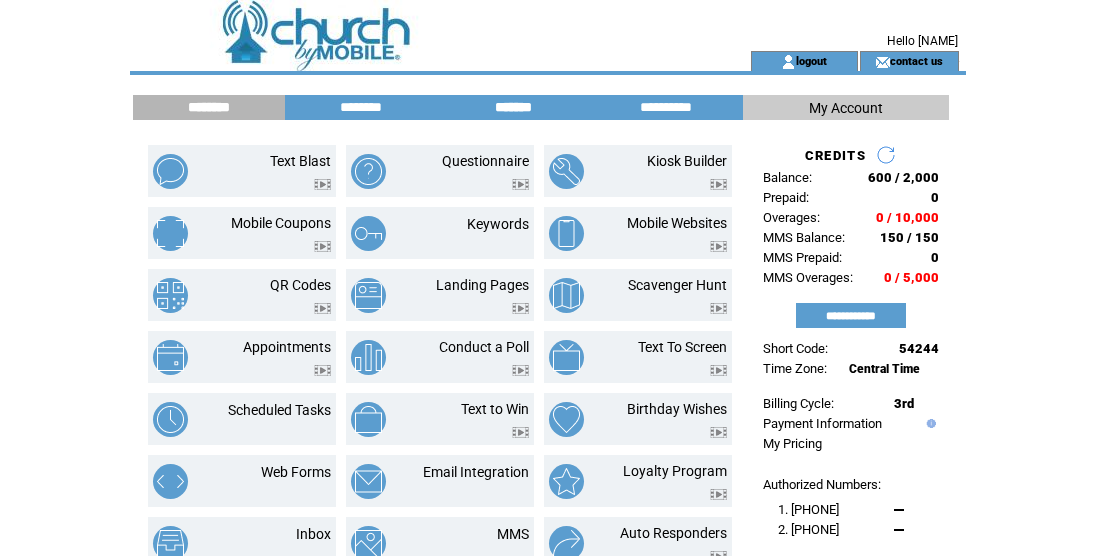 scroll, scrollTop: 0, scrollLeft: 0, axis: both 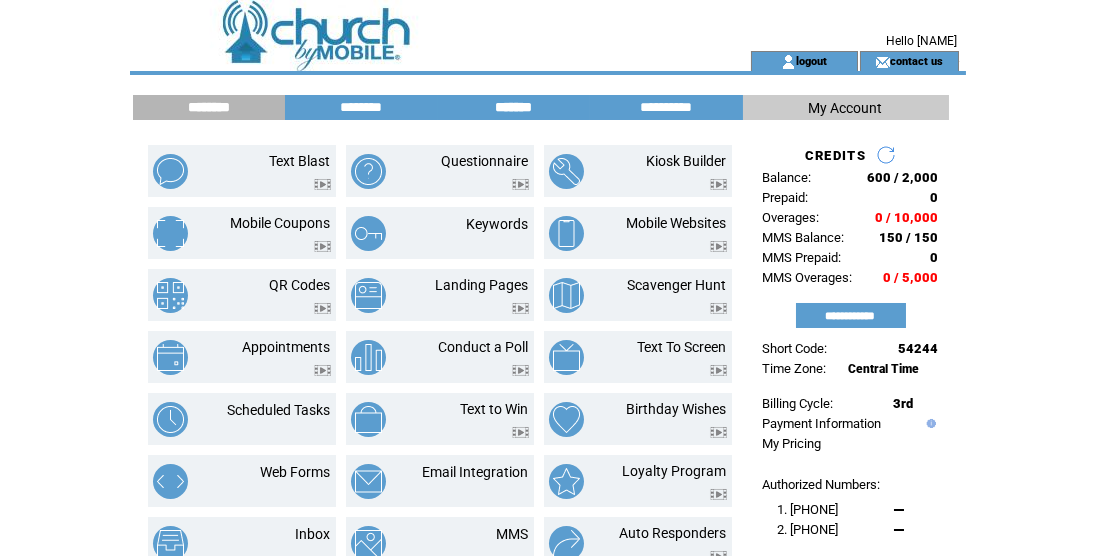 click on "*******" at bounding box center [514, 107] 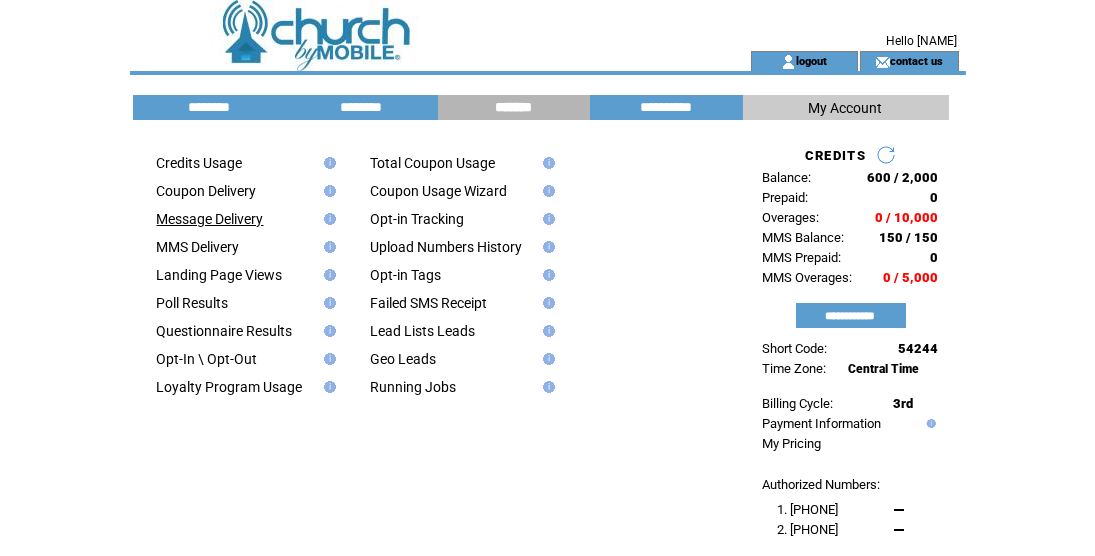 click on "Message Delivery" at bounding box center [210, 219] 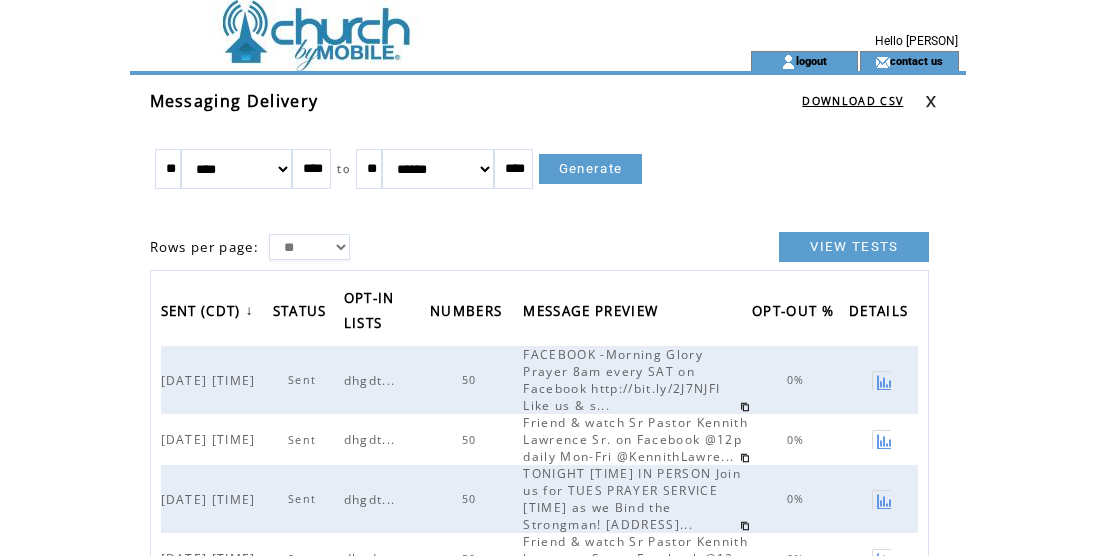 scroll, scrollTop: 0, scrollLeft: 0, axis: both 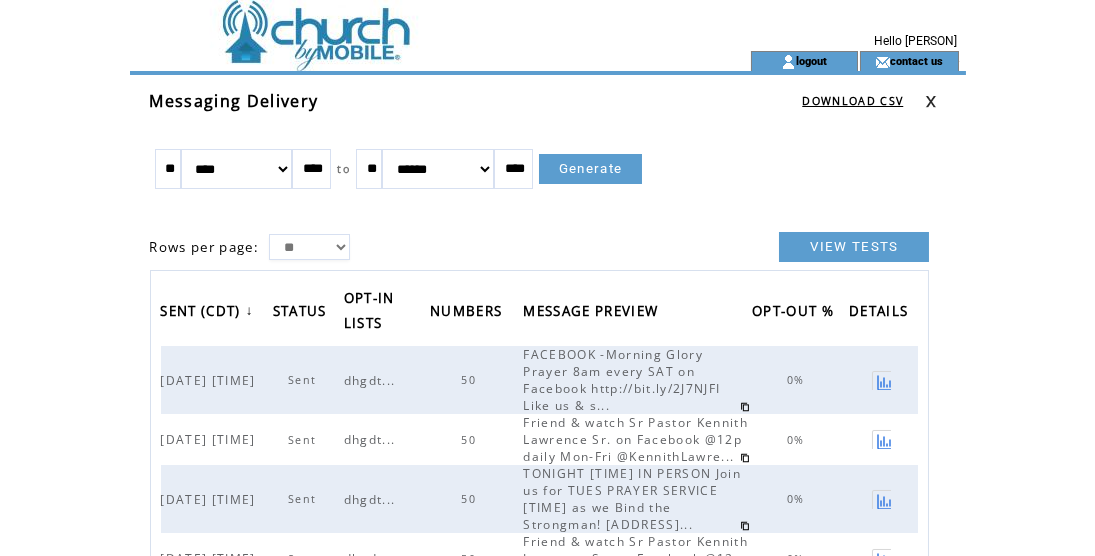 click on "** 	 ** 	 ***" at bounding box center [309, 247] 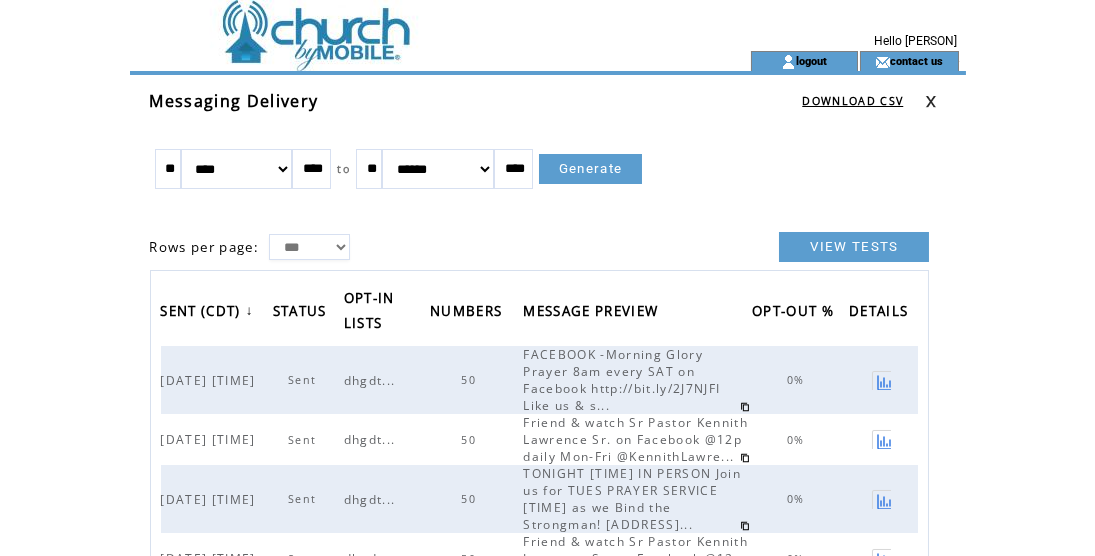 click on "** 	 ** 	 ***" at bounding box center [309, 247] 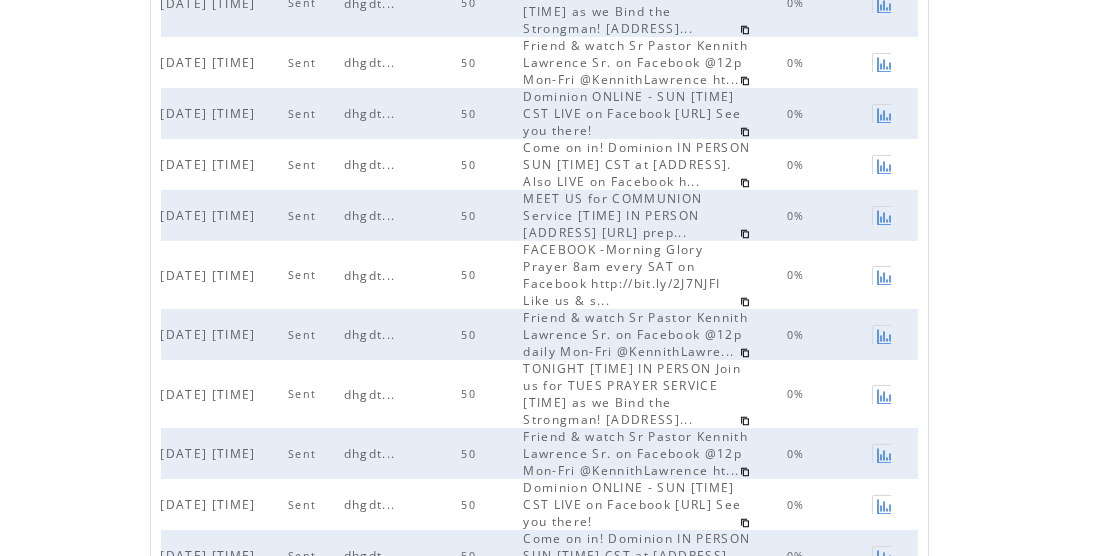 click at bounding box center [745, 234] 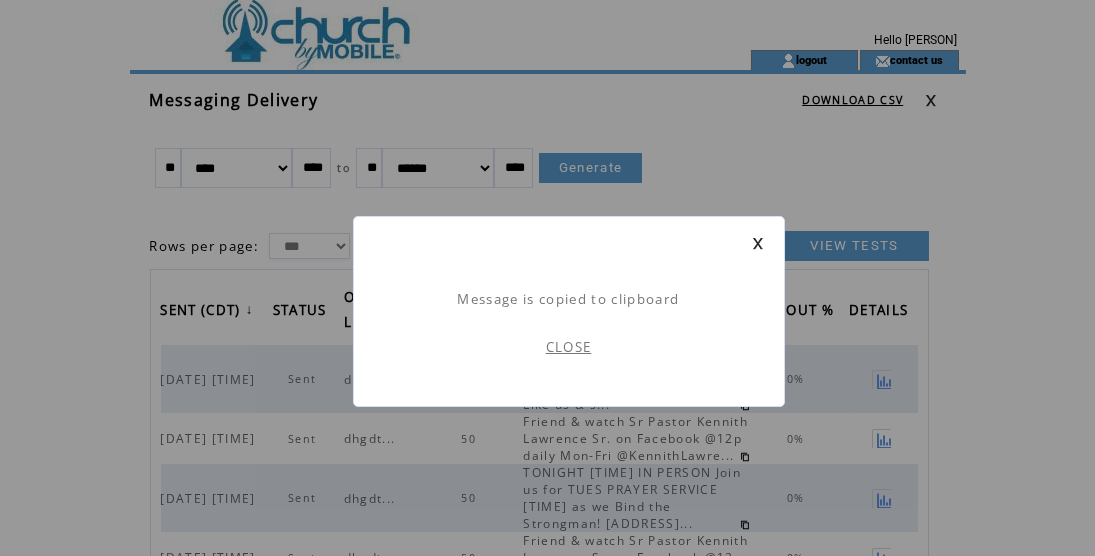 click on "CLOSE" at bounding box center [569, 347] 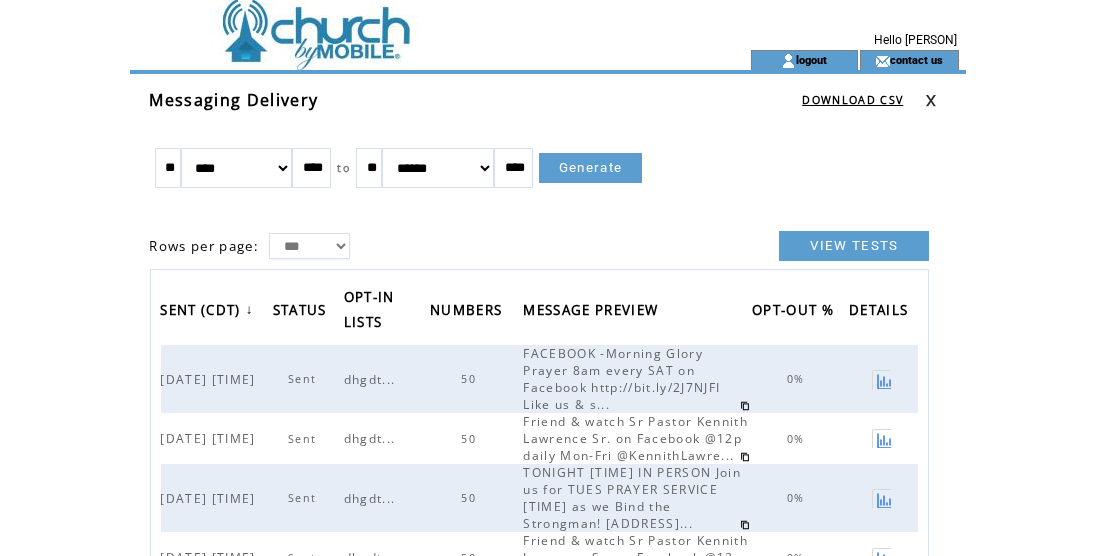 scroll, scrollTop: 0, scrollLeft: 0, axis: both 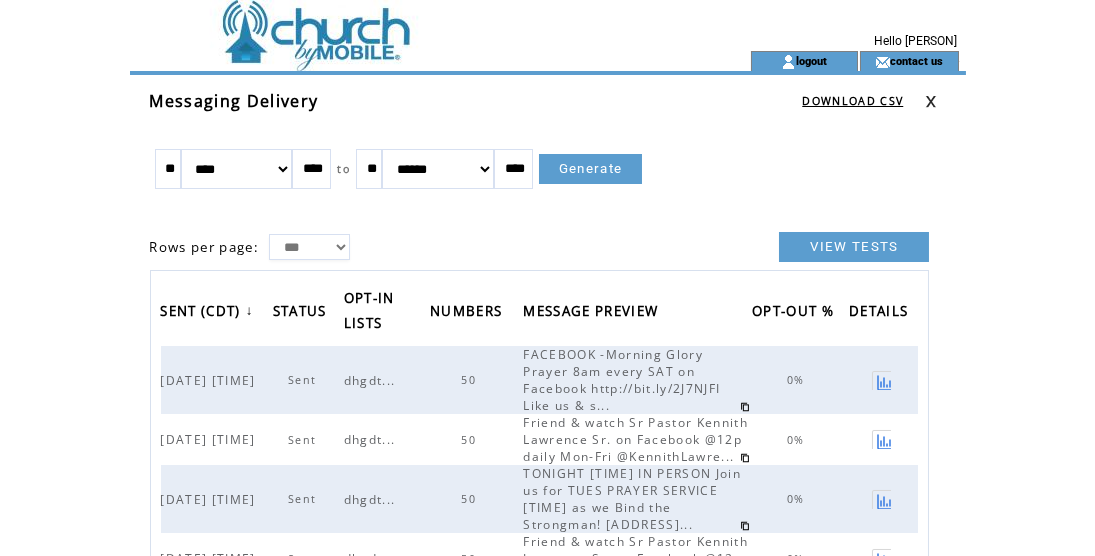click at bounding box center (404, 25) 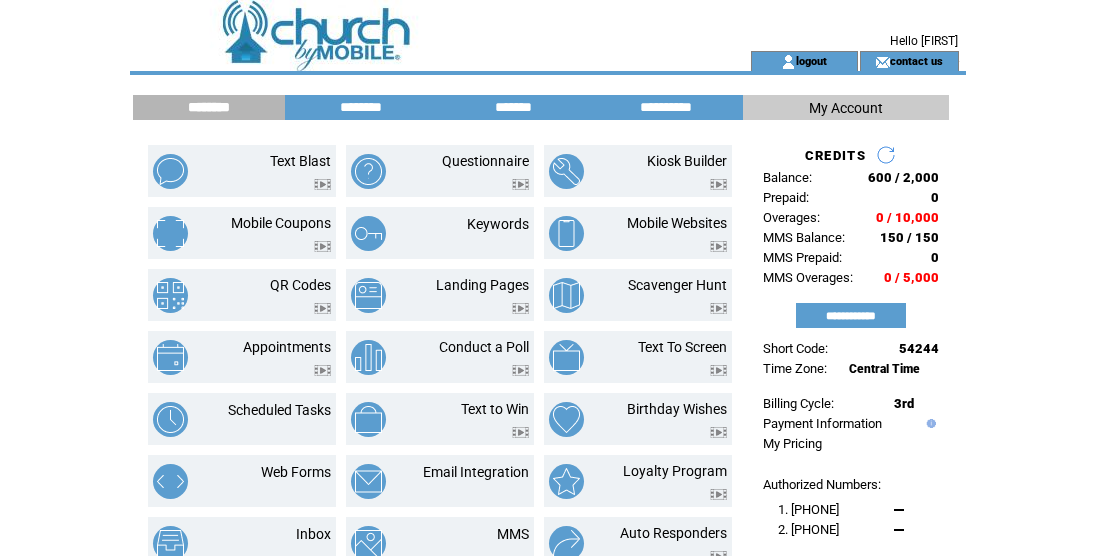 scroll, scrollTop: 0, scrollLeft: 0, axis: both 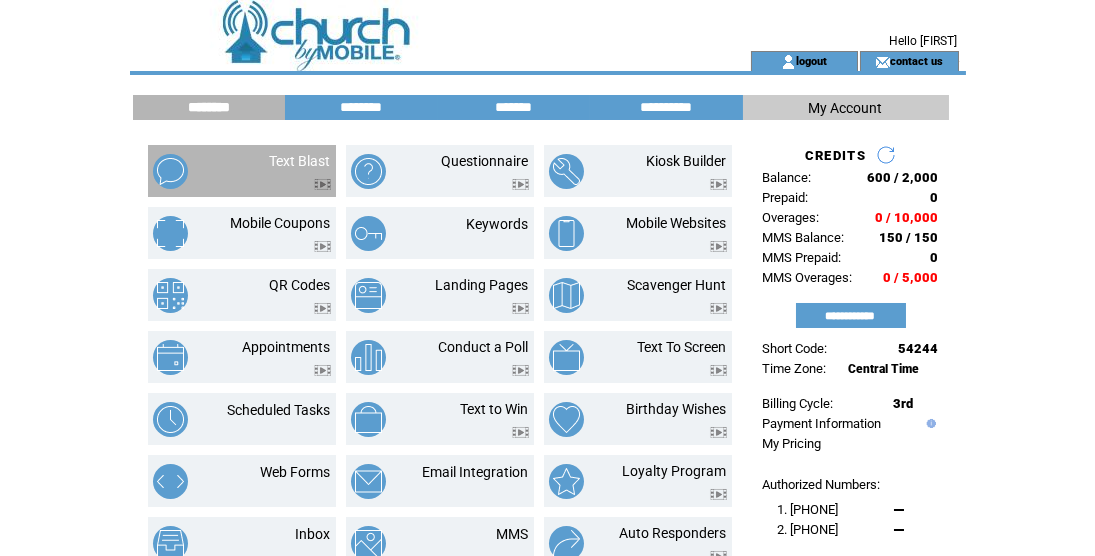 click on "Text Blast" at bounding box center (242, 171) 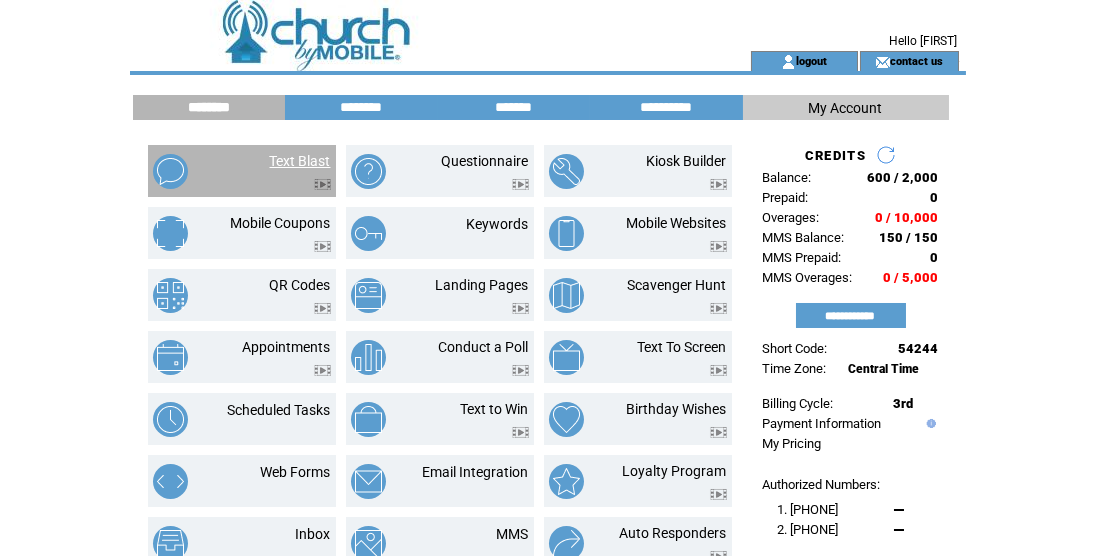 click on "Text Blast" at bounding box center [300, 161] 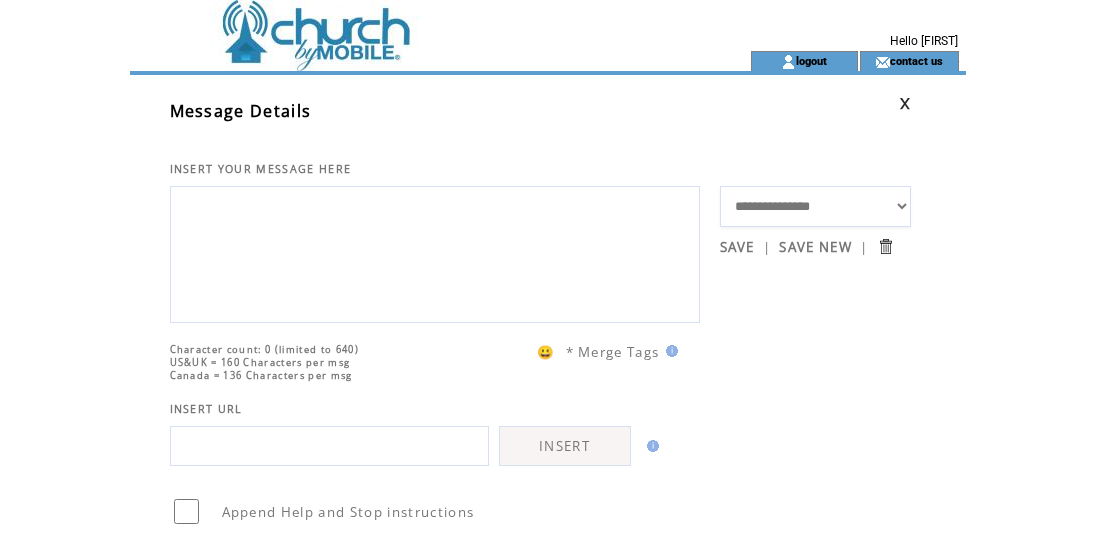 scroll, scrollTop: 0, scrollLeft: 0, axis: both 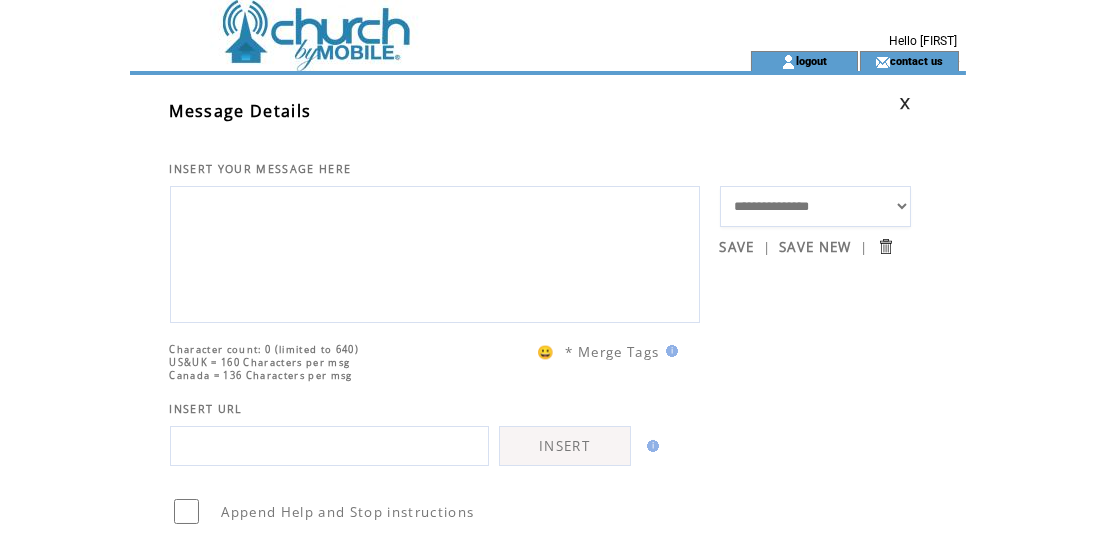 click at bounding box center (435, 252) 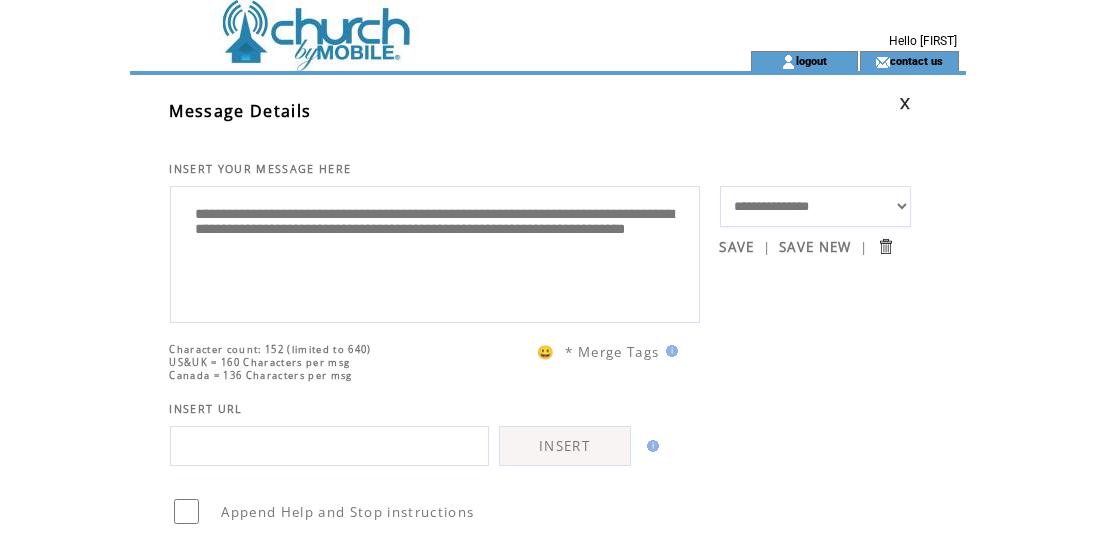 type on "**********" 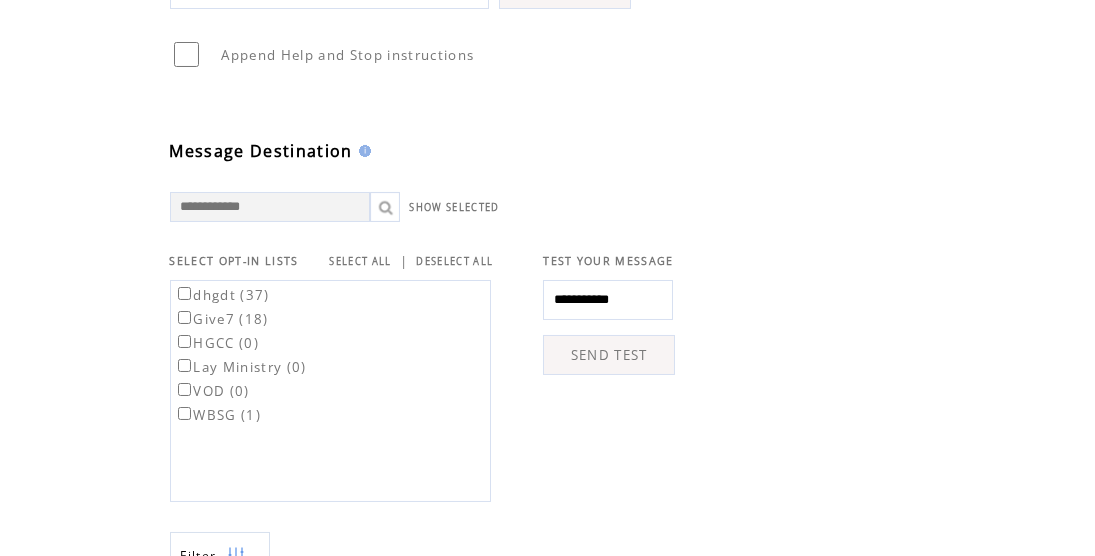 scroll, scrollTop: 480, scrollLeft: 0, axis: vertical 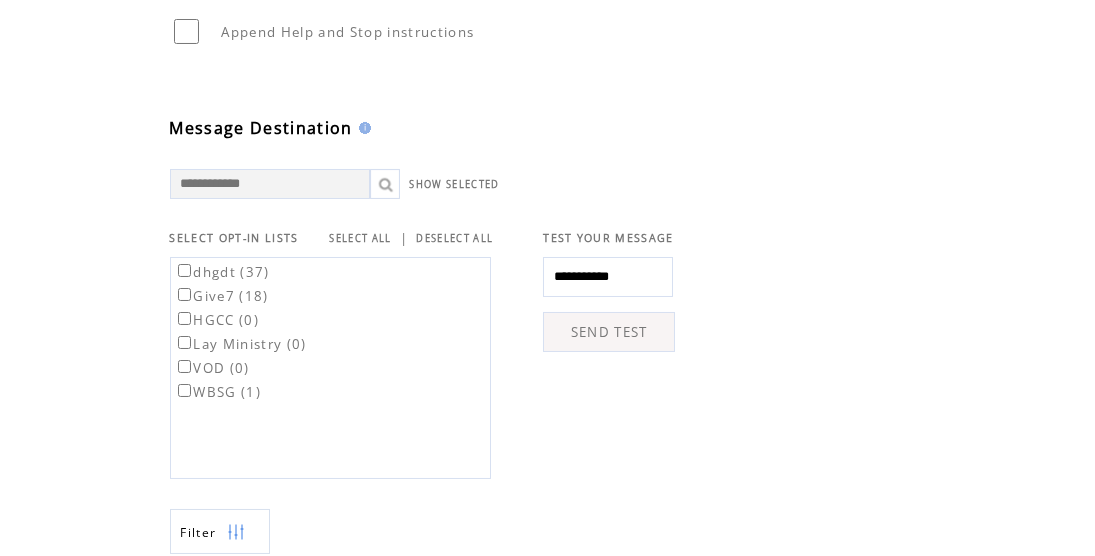 click on "SELECT ALL" at bounding box center (361, 238) 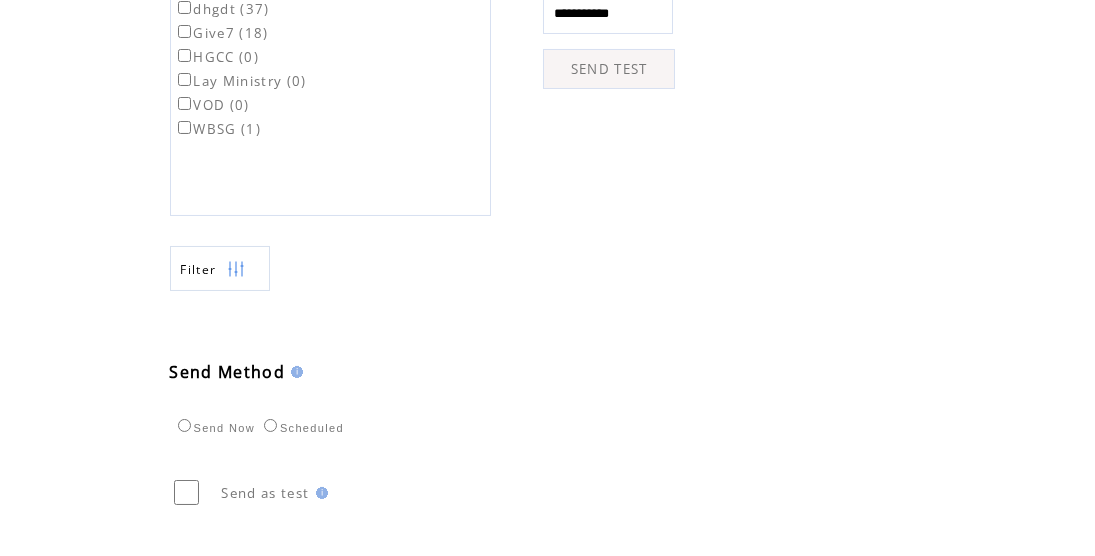 scroll, scrollTop: 885, scrollLeft: 0, axis: vertical 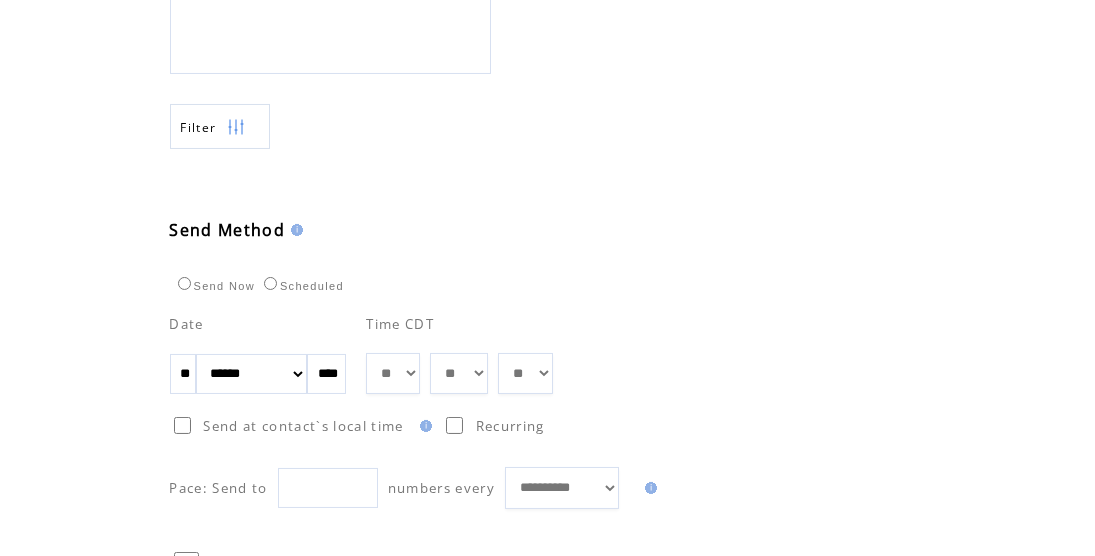 click on "**" at bounding box center (183, 374) 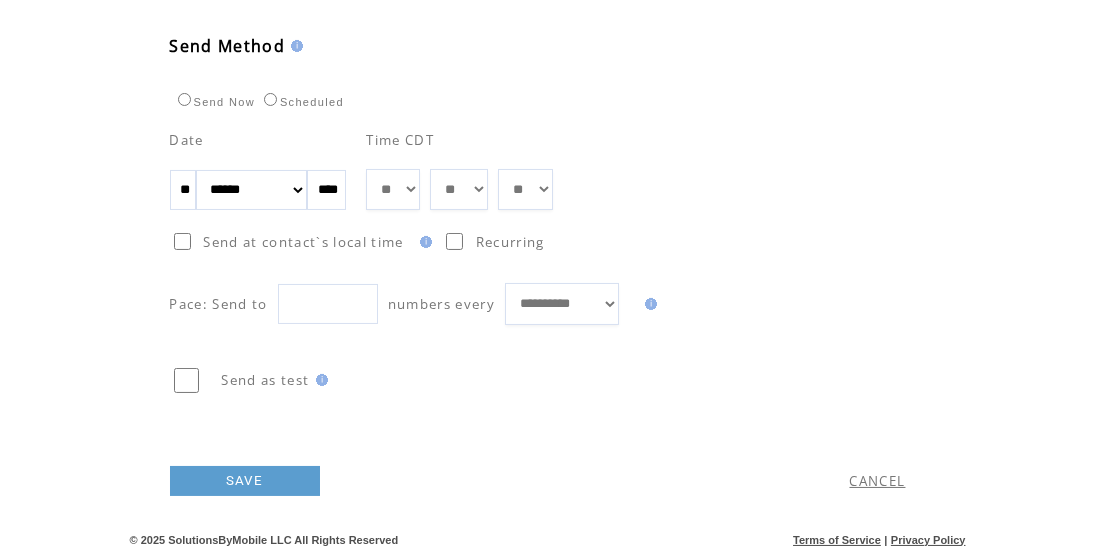 click on "SAVE" at bounding box center (245, 481) 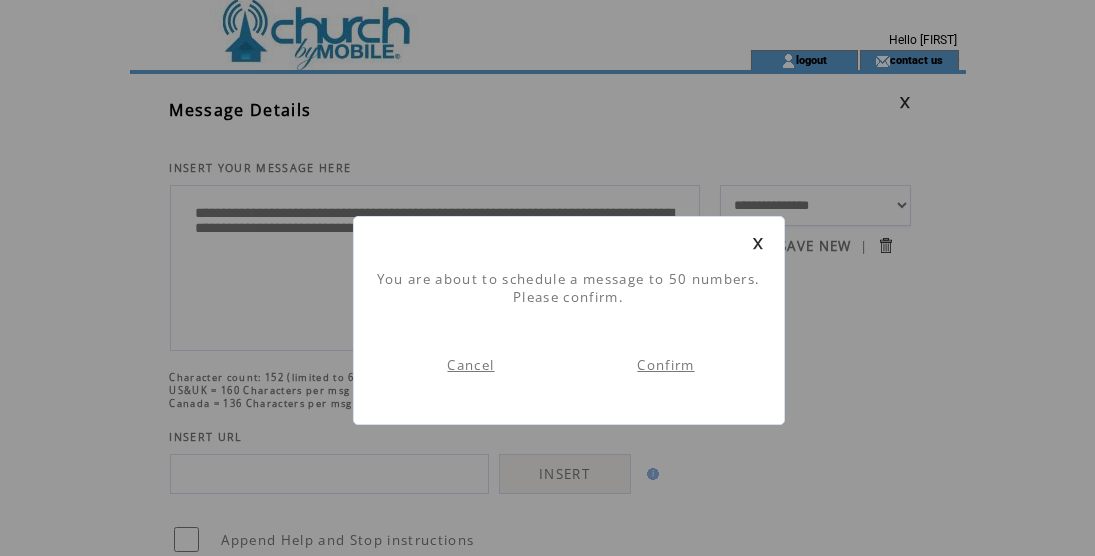 scroll, scrollTop: 1, scrollLeft: 0, axis: vertical 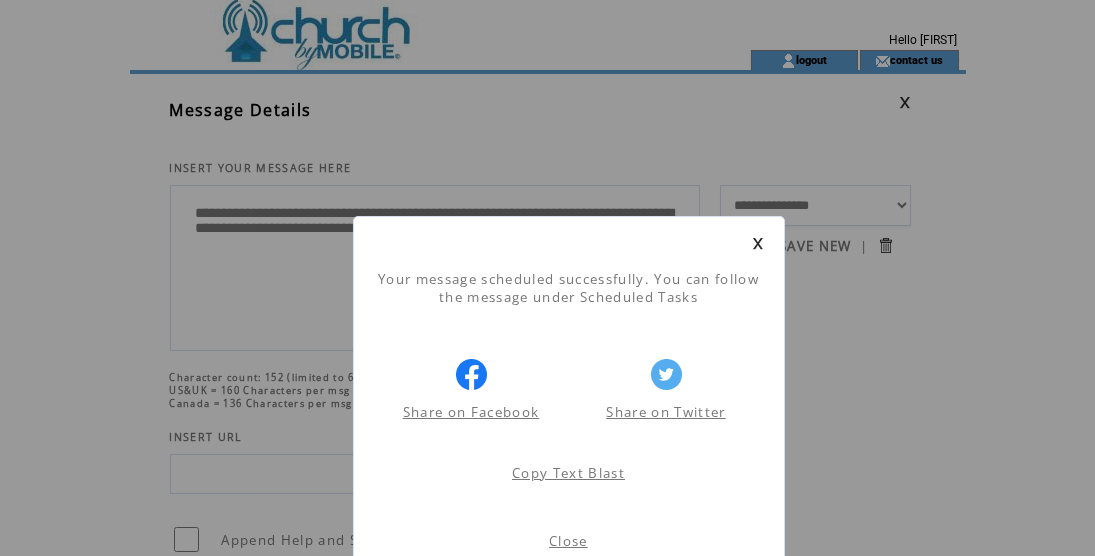 click on "Close" at bounding box center (568, 541) 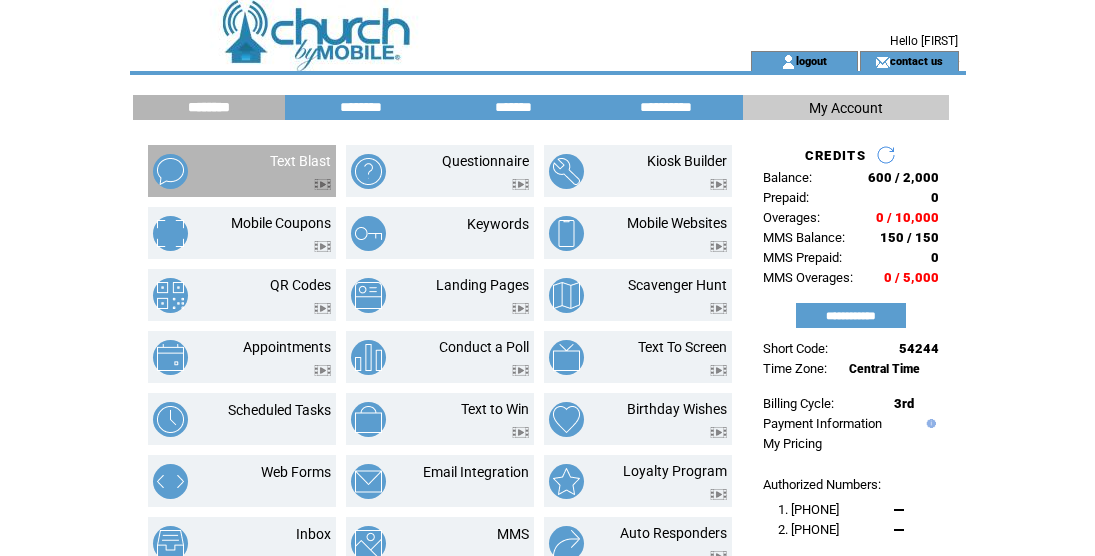 scroll, scrollTop: 0, scrollLeft: 0, axis: both 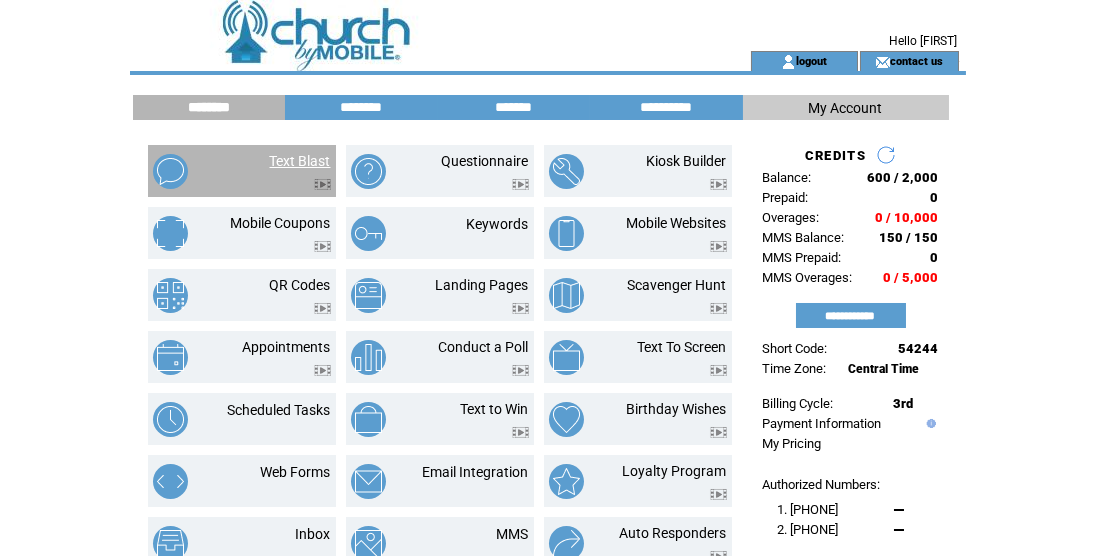 click on "Text Blast" at bounding box center [300, 161] 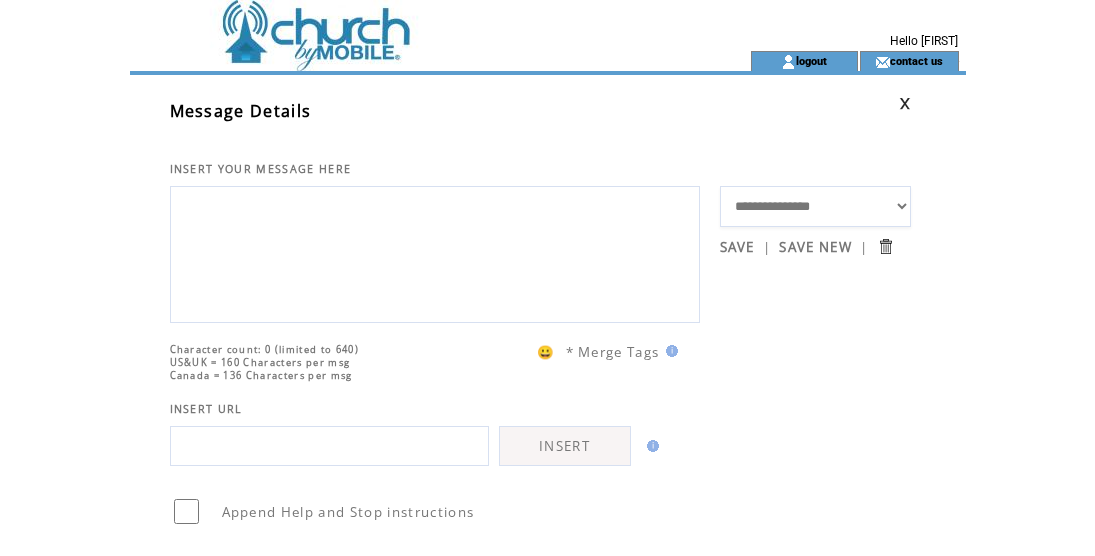 scroll, scrollTop: 0, scrollLeft: 0, axis: both 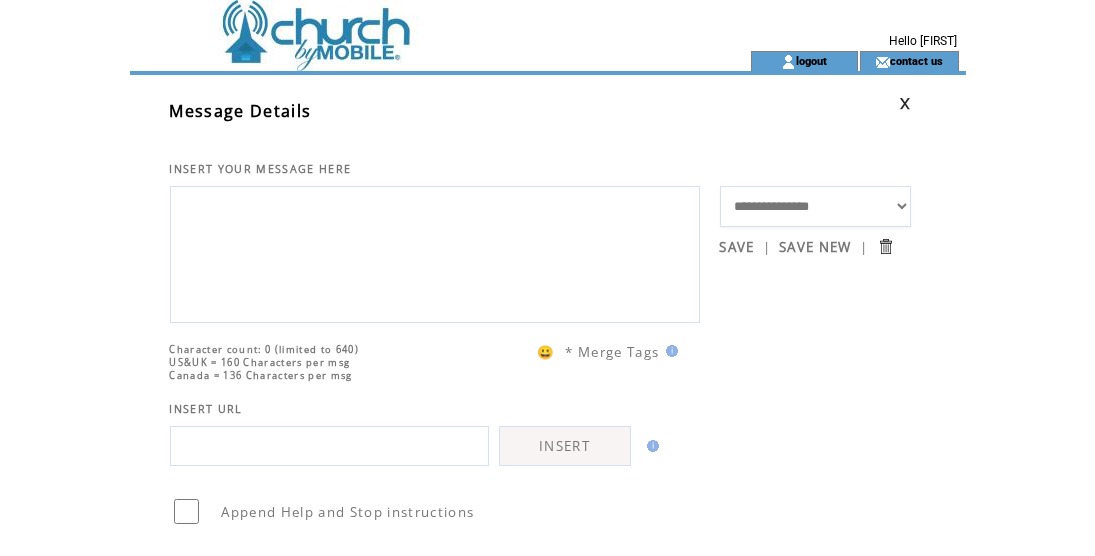 click at bounding box center [435, 252] 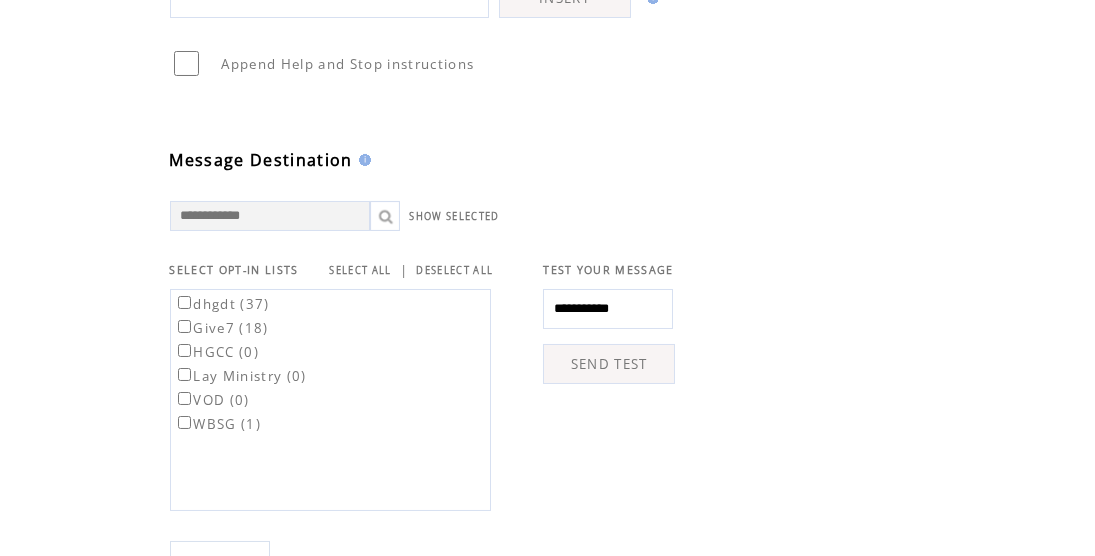 scroll, scrollTop: 480, scrollLeft: 0, axis: vertical 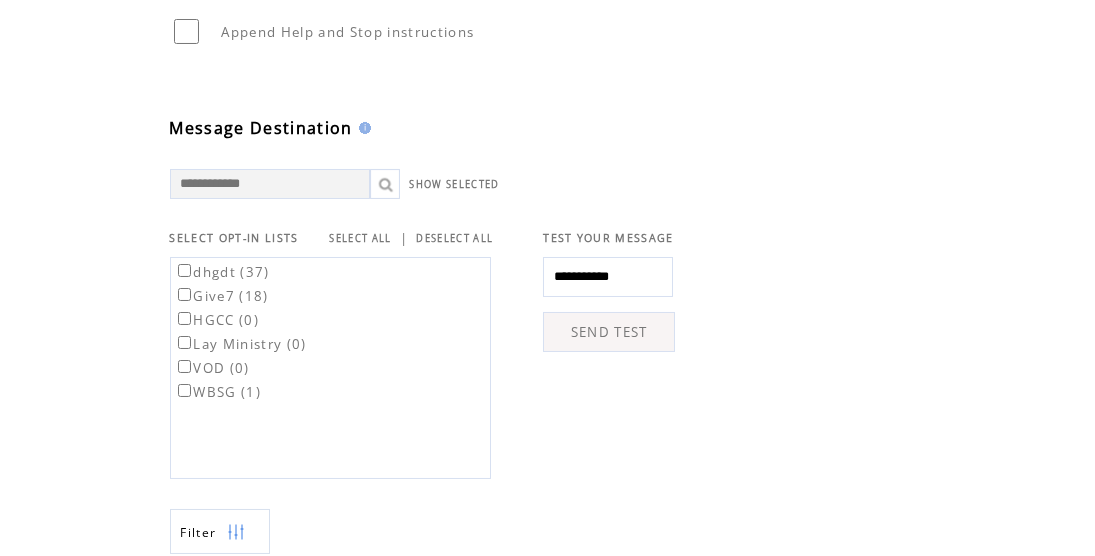 type on "**********" 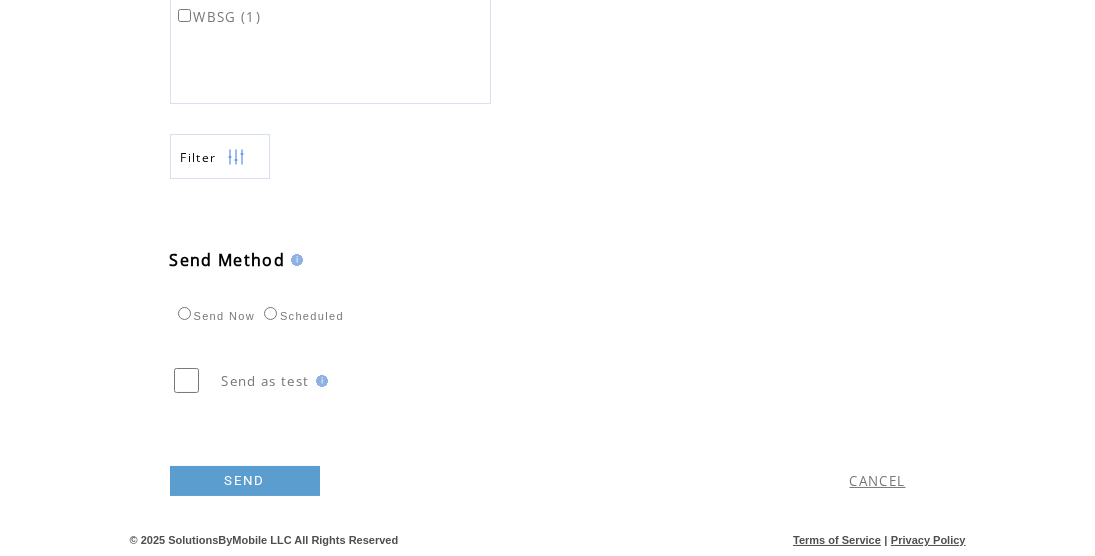 scroll, scrollTop: 880, scrollLeft: 0, axis: vertical 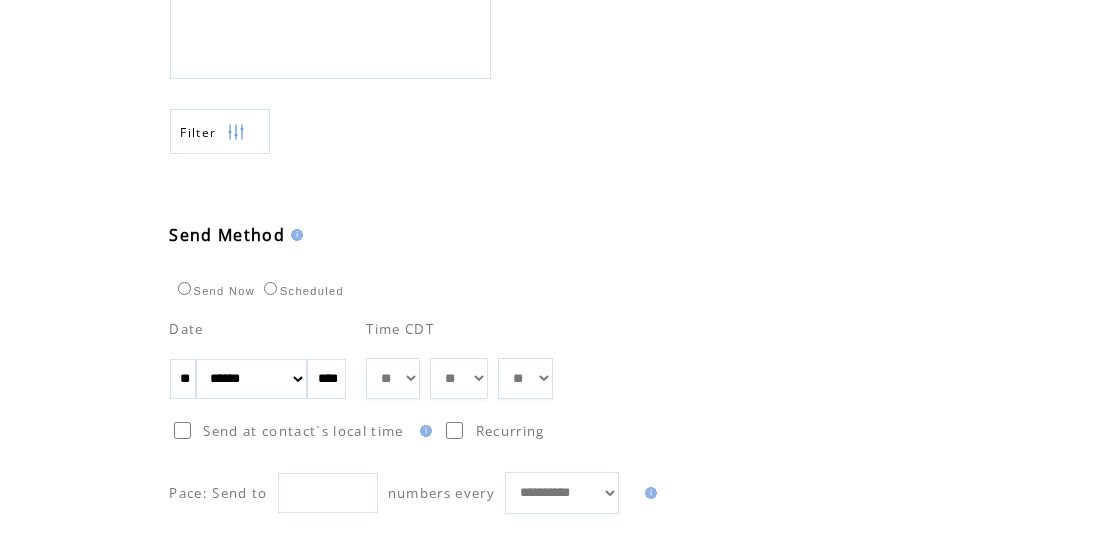 drag, startPoint x: 198, startPoint y: 401, endPoint x: 91, endPoint y: 393, distance: 107.298645 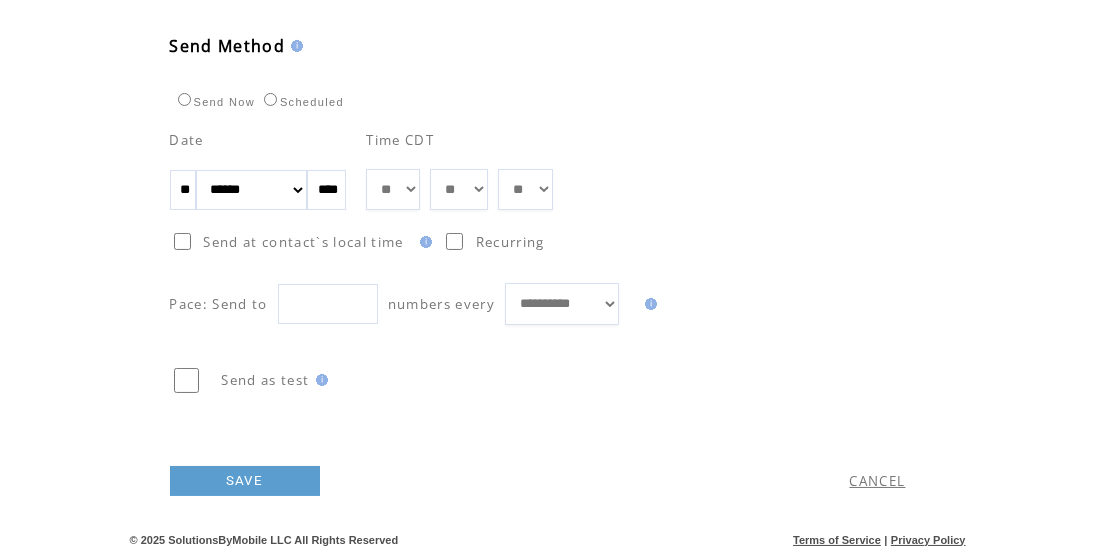scroll, scrollTop: 1098, scrollLeft: 0, axis: vertical 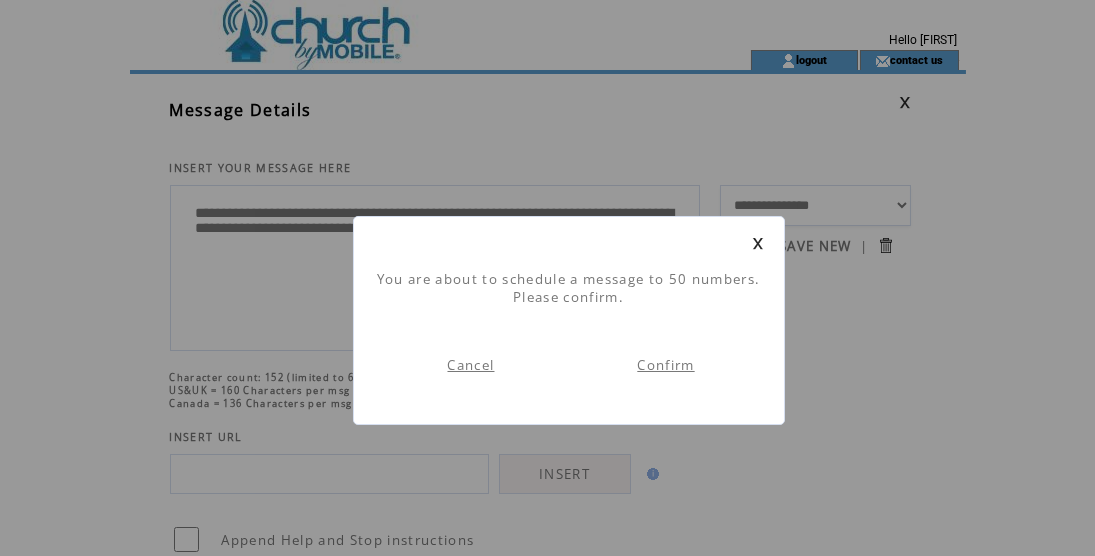 click on "Confirm" at bounding box center [665, 365] 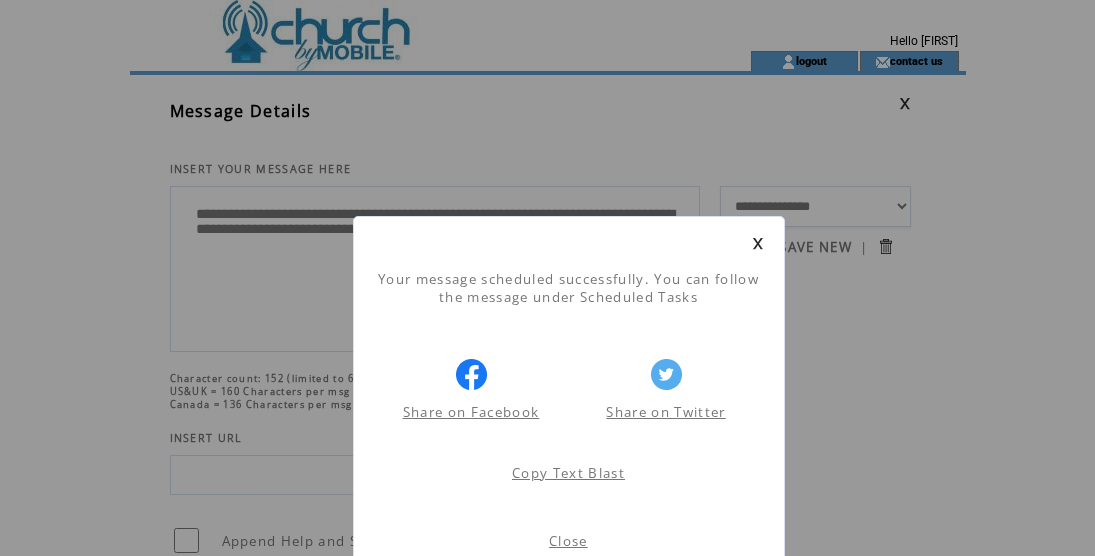 scroll, scrollTop: 1, scrollLeft: 0, axis: vertical 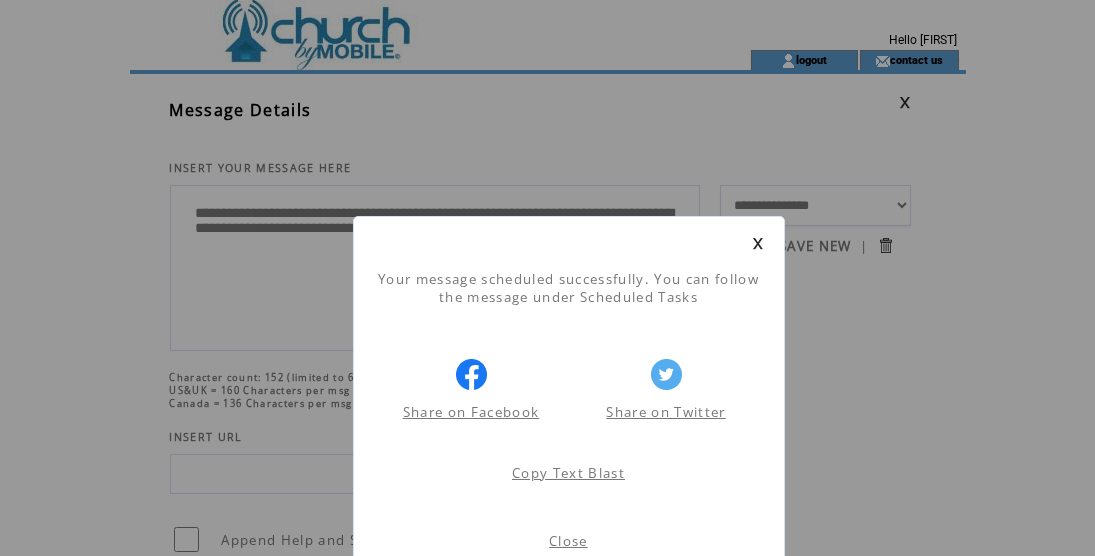 click on "Close" at bounding box center (568, 541) 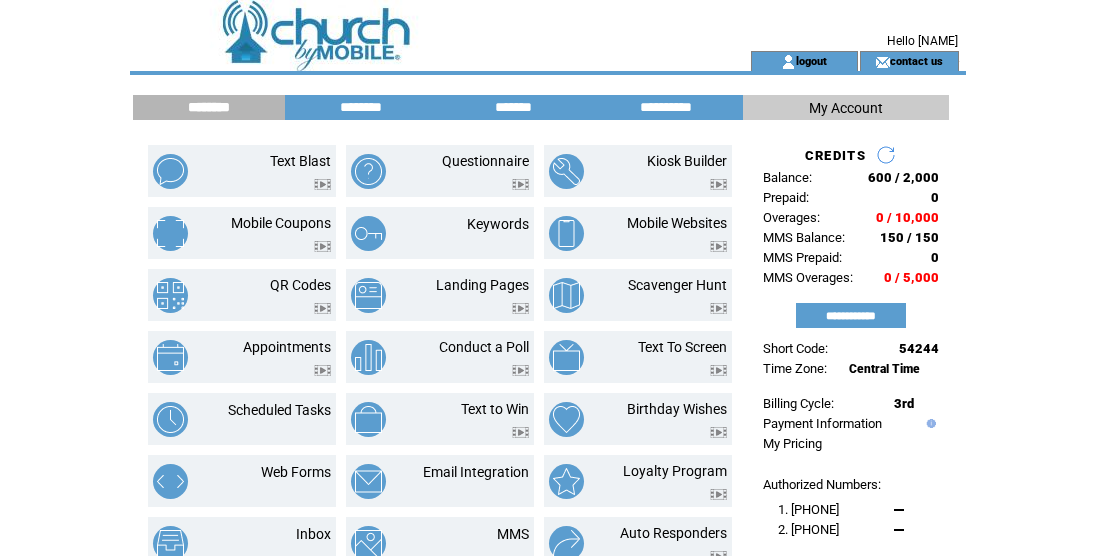 scroll, scrollTop: 0, scrollLeft: 0, axis: both 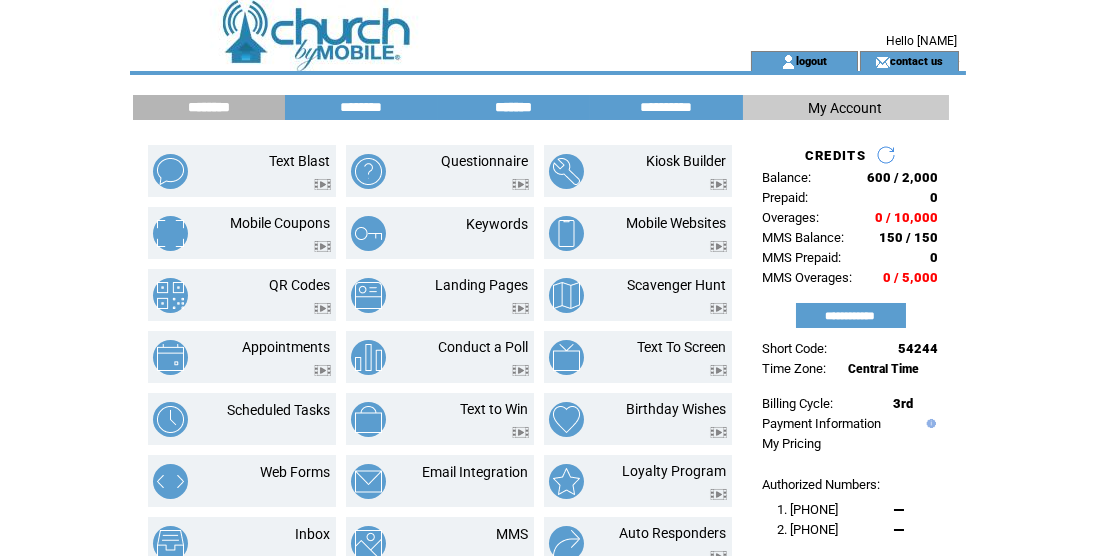 click on "*******" at bounding box center (514, 107) 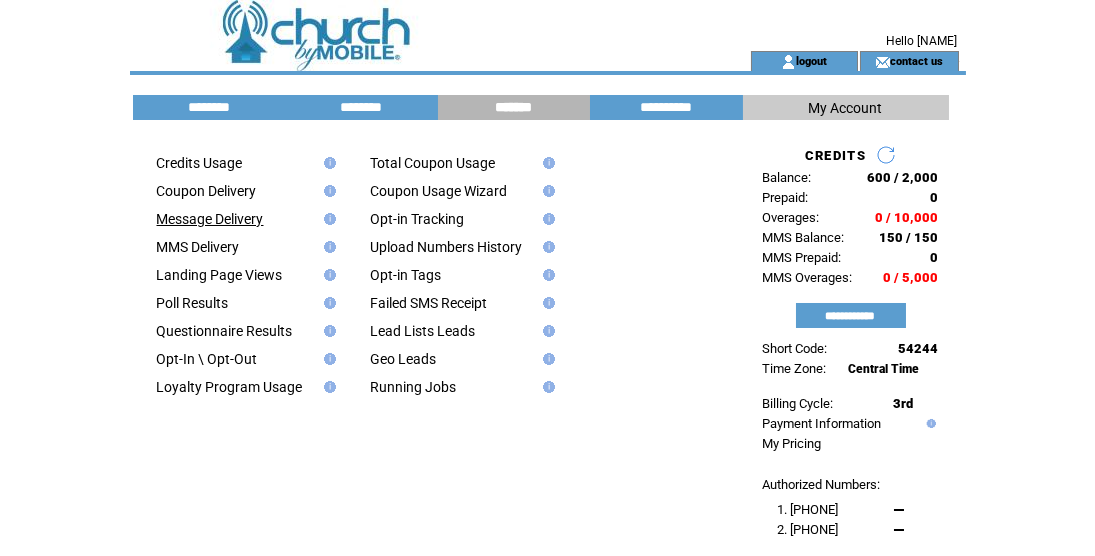 click on "Message Delivery" at bounding box center (210, 219) 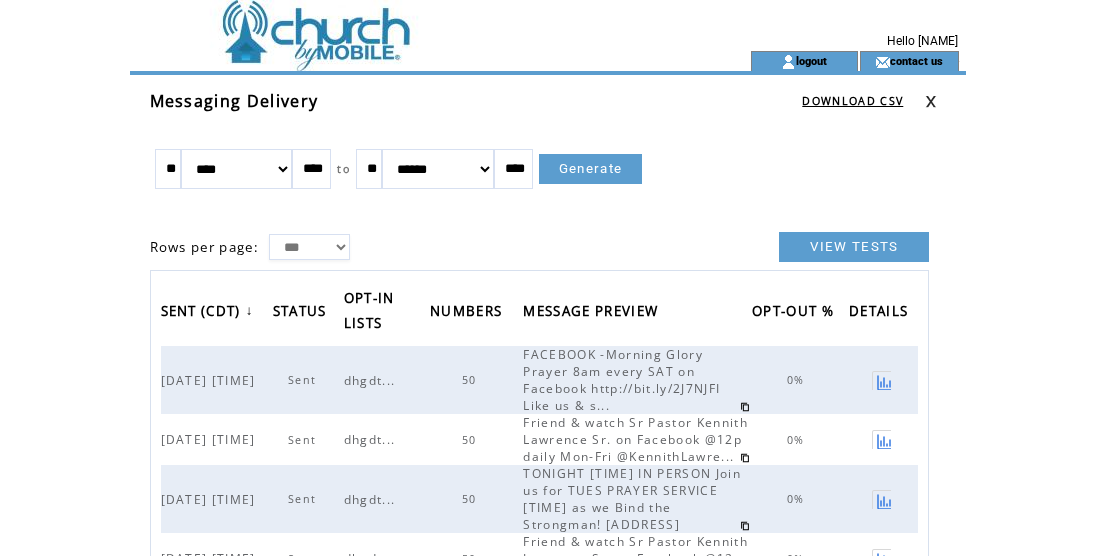 scroll, scrollTop: 0, scrollLeft: 0, axis: both 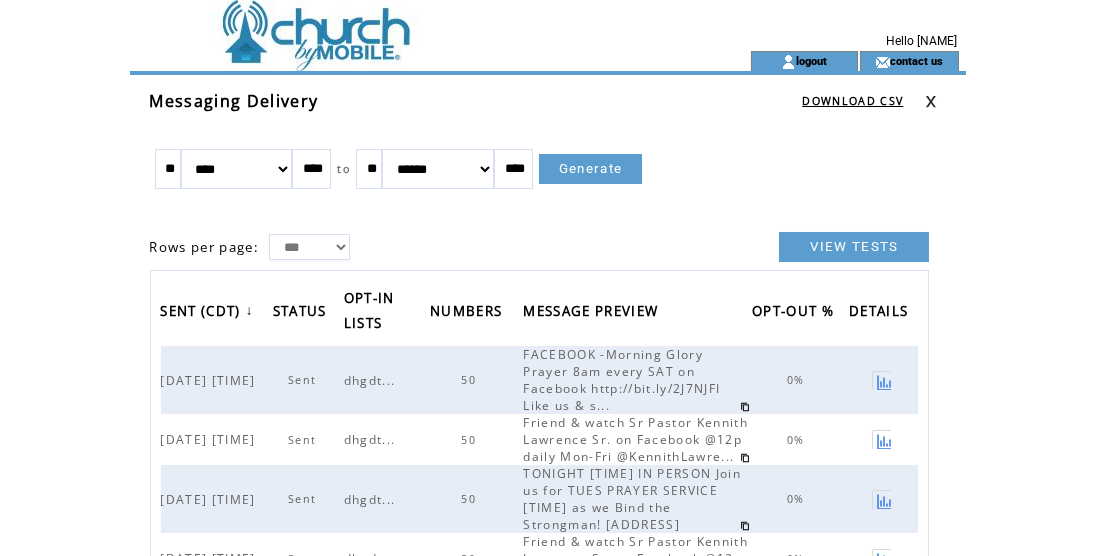 click on "** 		 ******* 		 ******** 		 ***** 		 ***** 		 *** 		 **** 		 **** 		 ****** 		 ********* 		 ******* 		 ******** 		 ******** **** to
** 		 ******* 		 ******** 		 ***** 		 ***** 		 *** 		 **** 		 **** 		 ****** 		 ********* 		 ******* 		 ******** 		 ******** **** Generate" at bounding box center [540, 184] 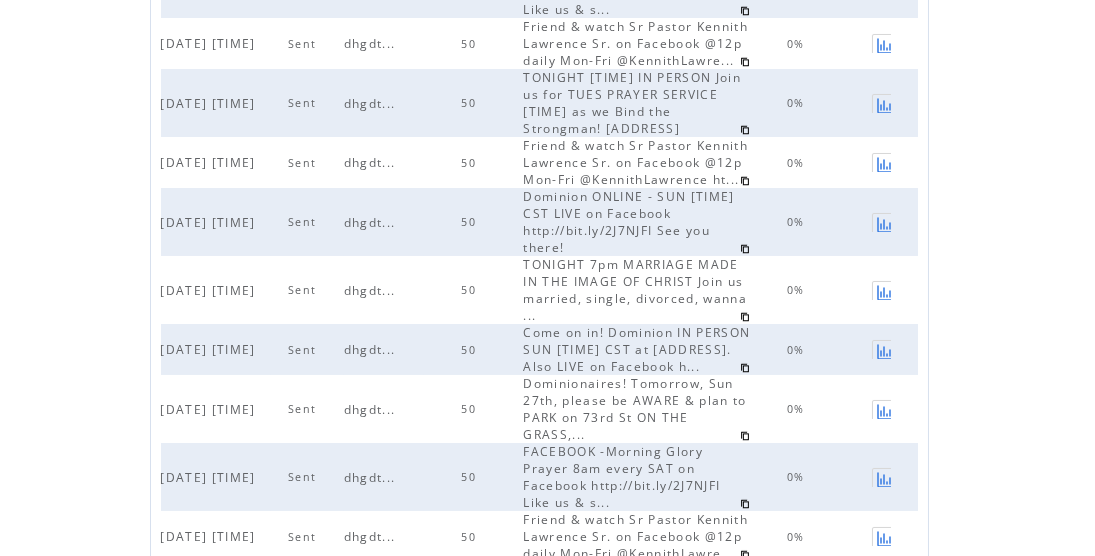 click at bounding box center (745, 317) 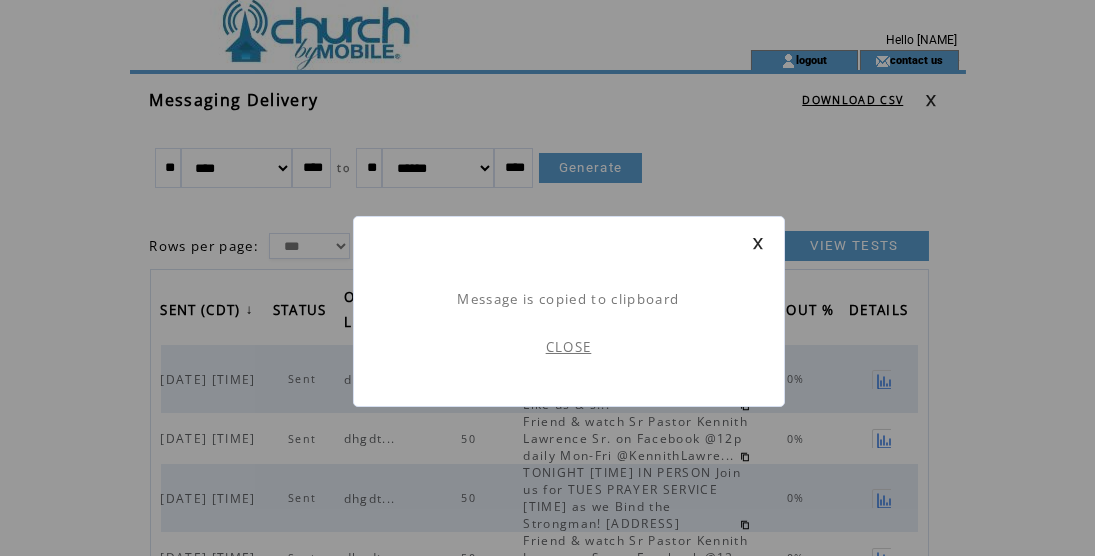 click on "CLOSE" at bounding box center (569, 347) 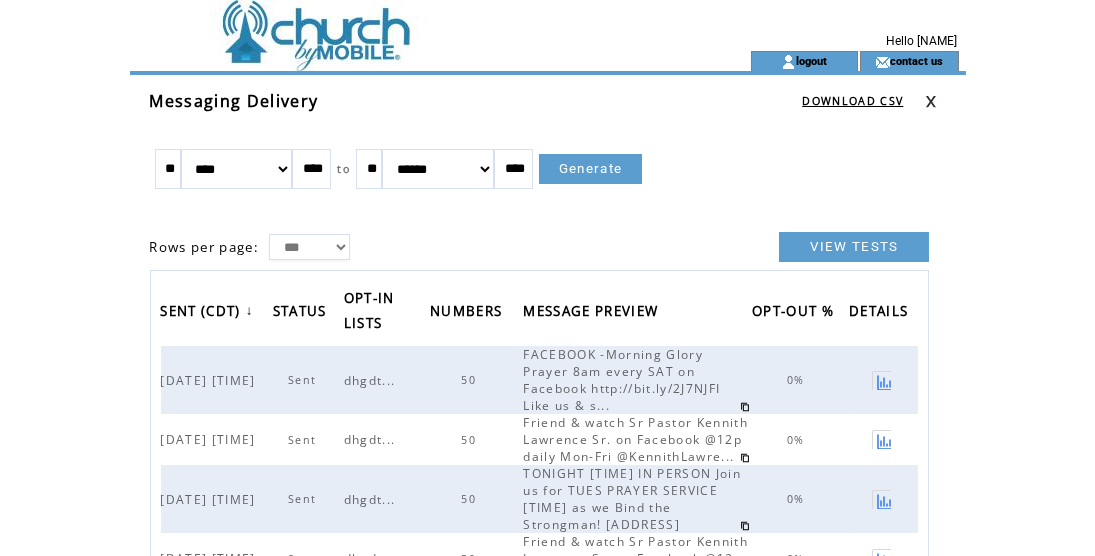 click at bounding box center (404, 25) 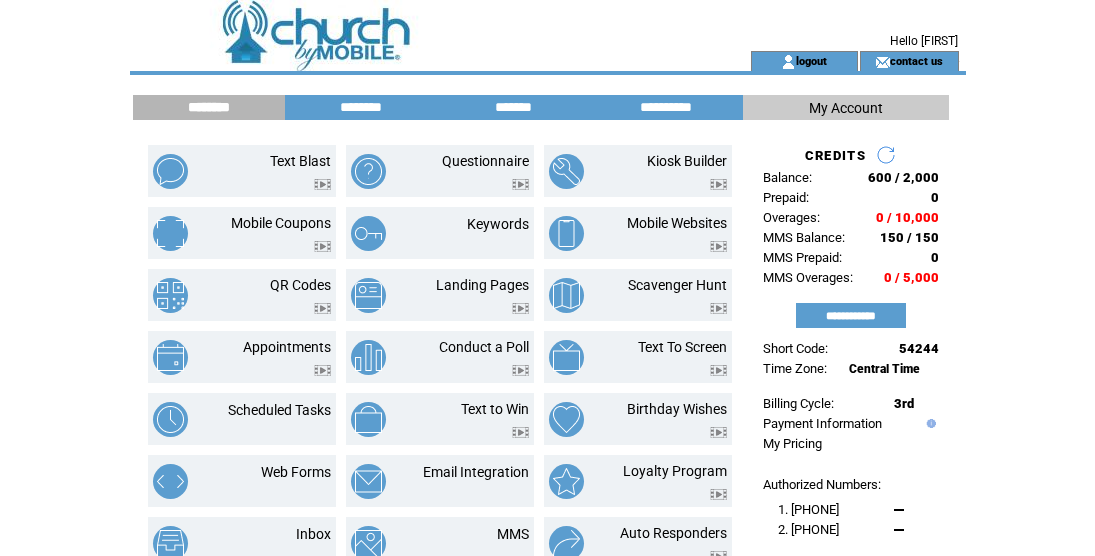 scroll, scrollTop: 0, scrollLeft: 0, axis: both 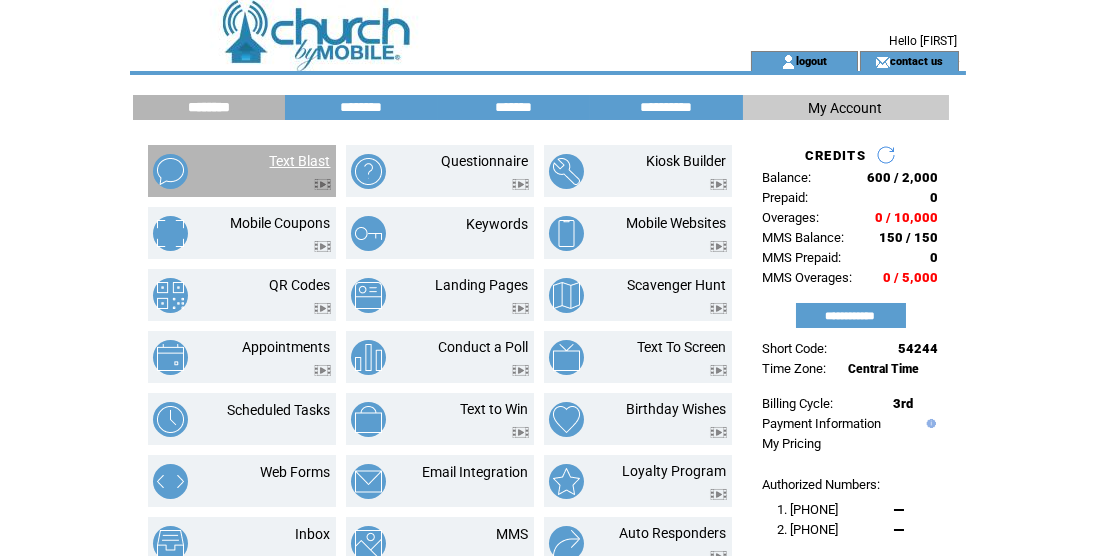 click on "Text Blast" at bounding box center [300, 161] 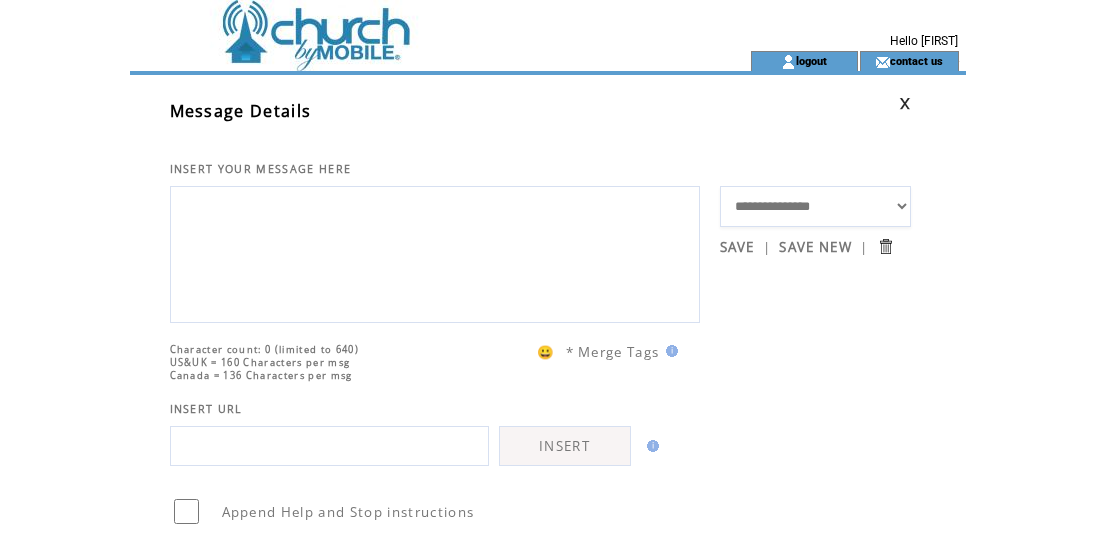scroll, scrollTop: 0, scrollLeft: 0, axis: both 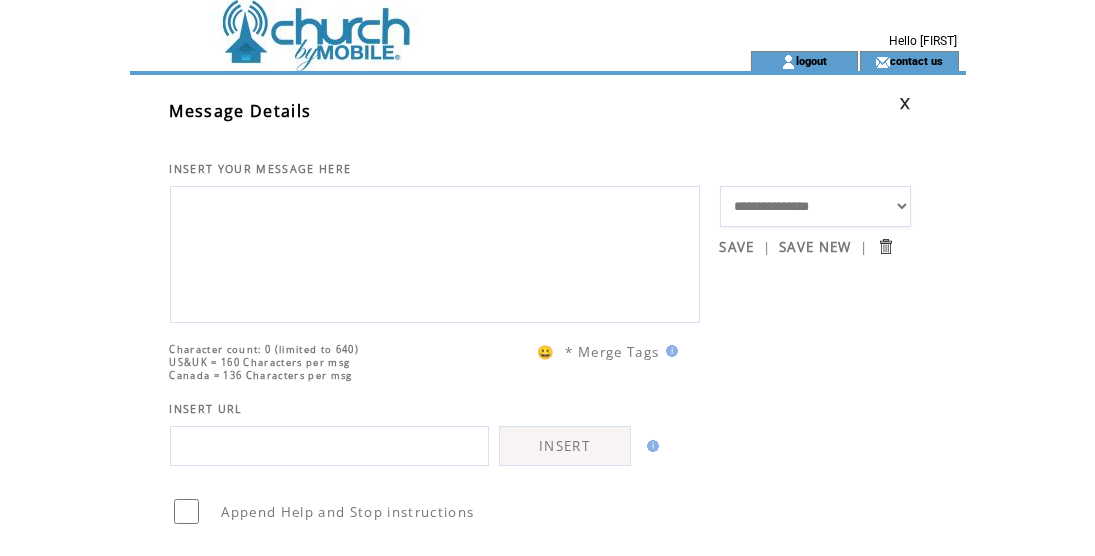 click at bounding box center (435, 252) 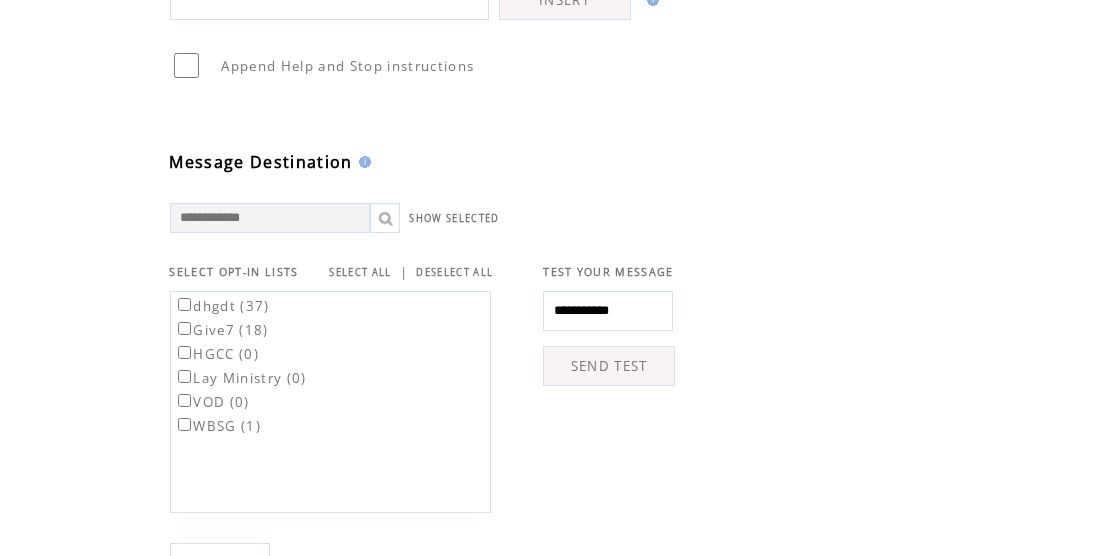 scroll, scrollTop: 560, scrollLeft: 0, axis: vertical 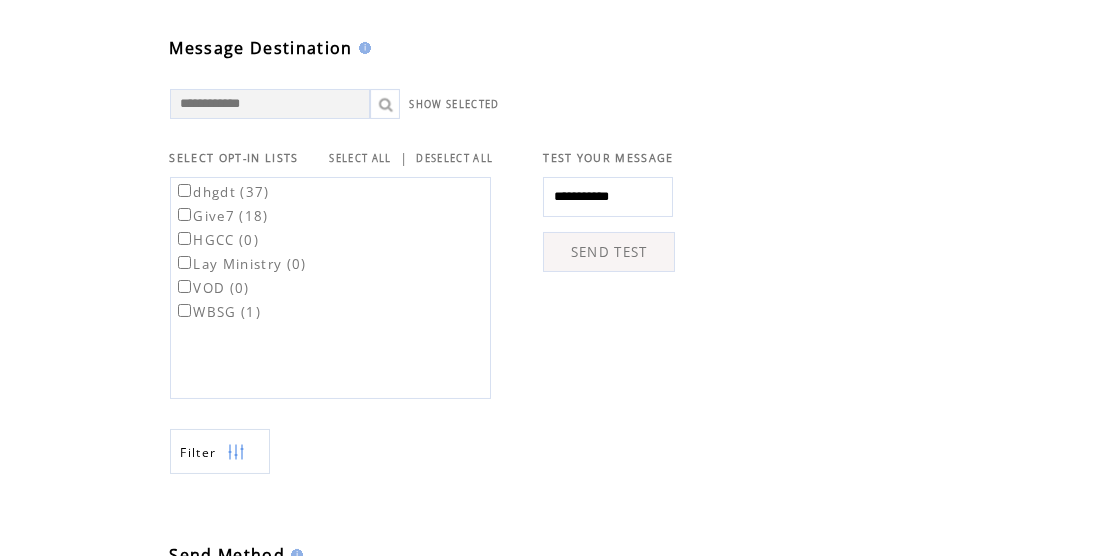 type on "**********" 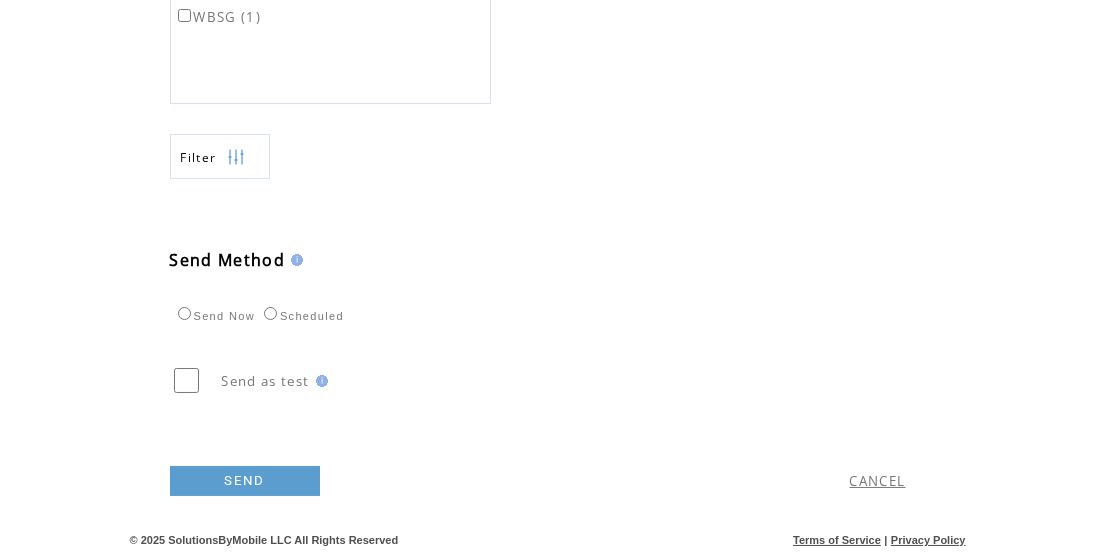 scroll, scrollTop: 885, scrollLeft: 0, axis: vertical 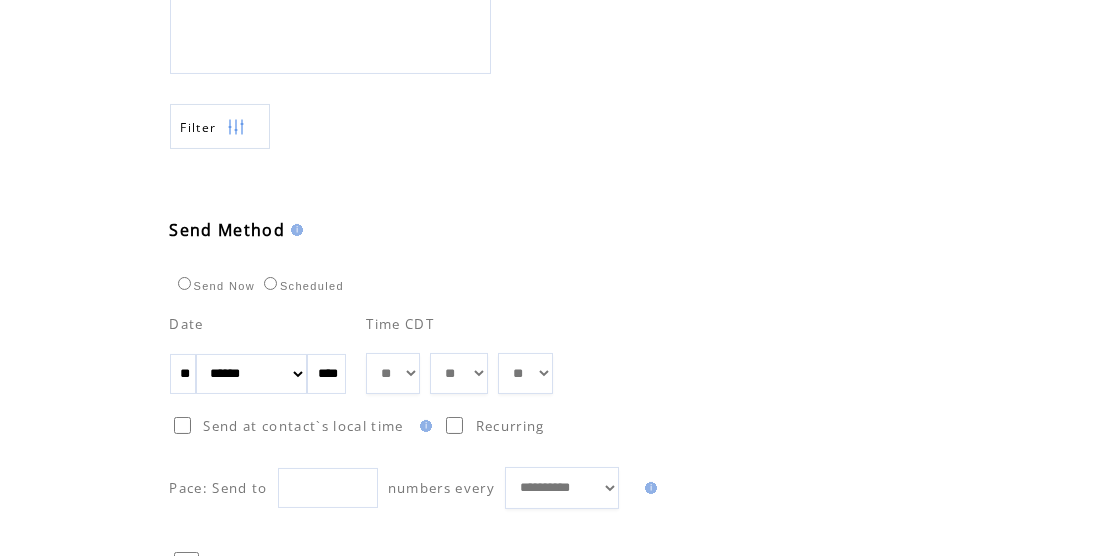 drag, startPoint x: 204, startPoint y: 400, endPoint x: 147, endPoint y: 404, distance: 57.14018 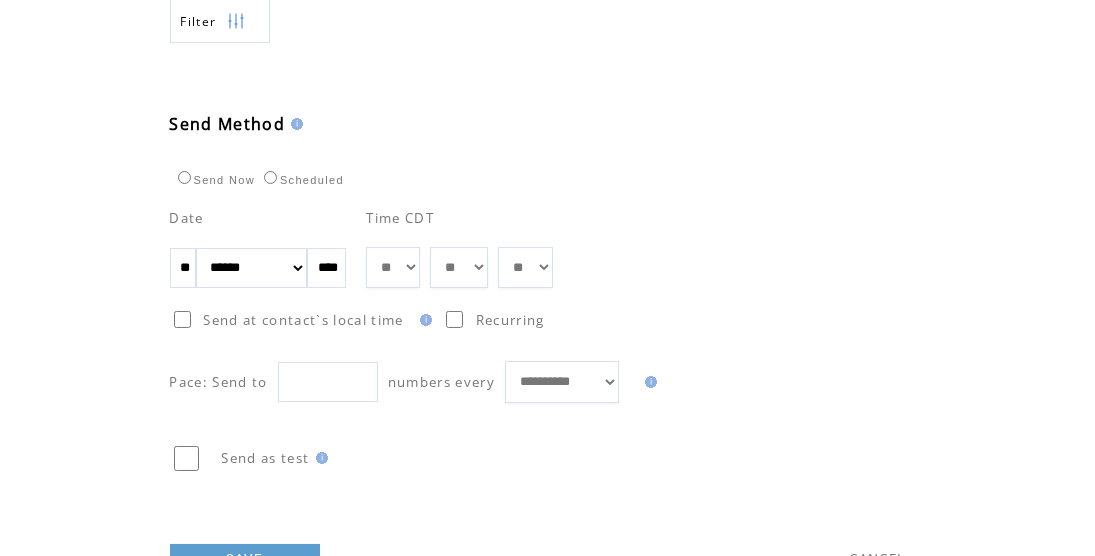 scroll, scrollTop: 1098, scrollLeft: 0, axis: vertical 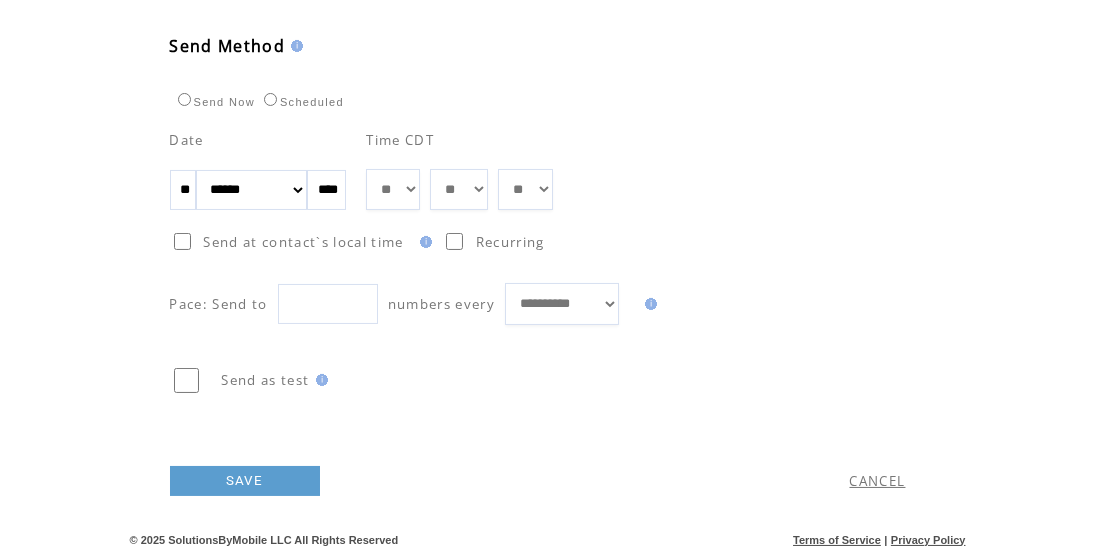click on "SAVE" at bounding box center (245, 481) 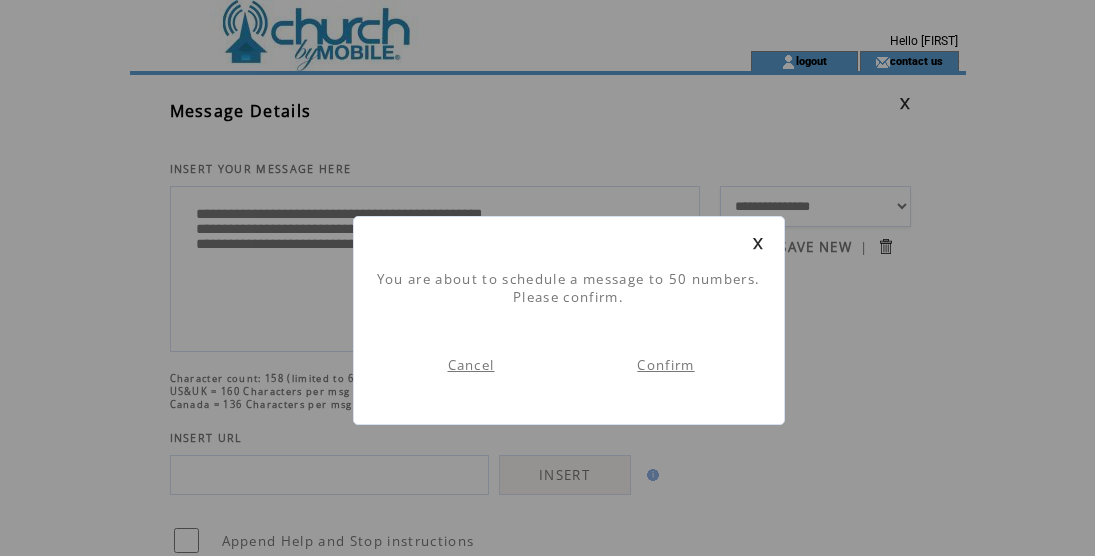 scroll, scrollTop: 1, scrollLeft: 0, axis: vertical 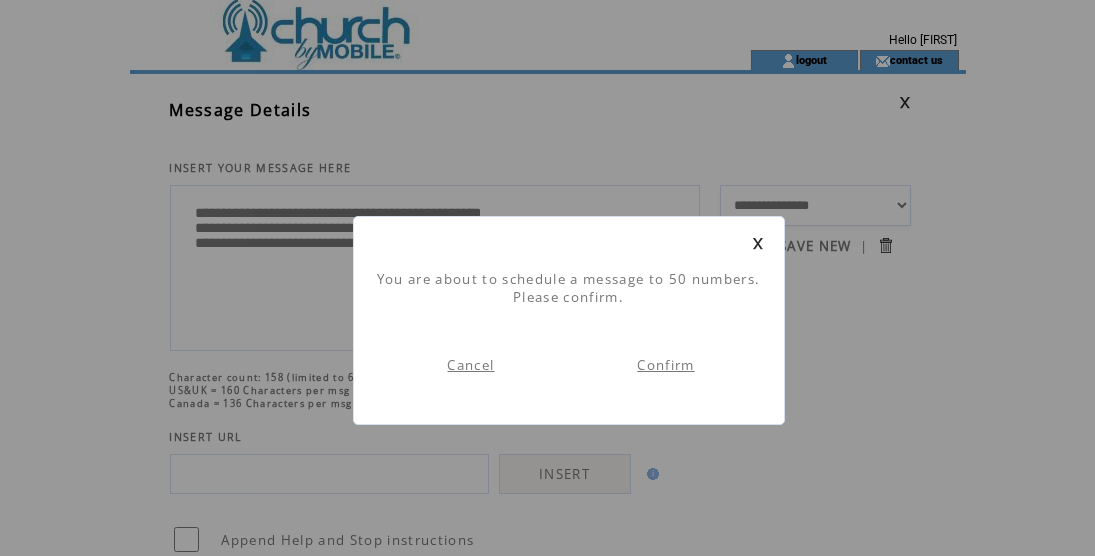 click on "Confirm" at bounding box center [665, 365] 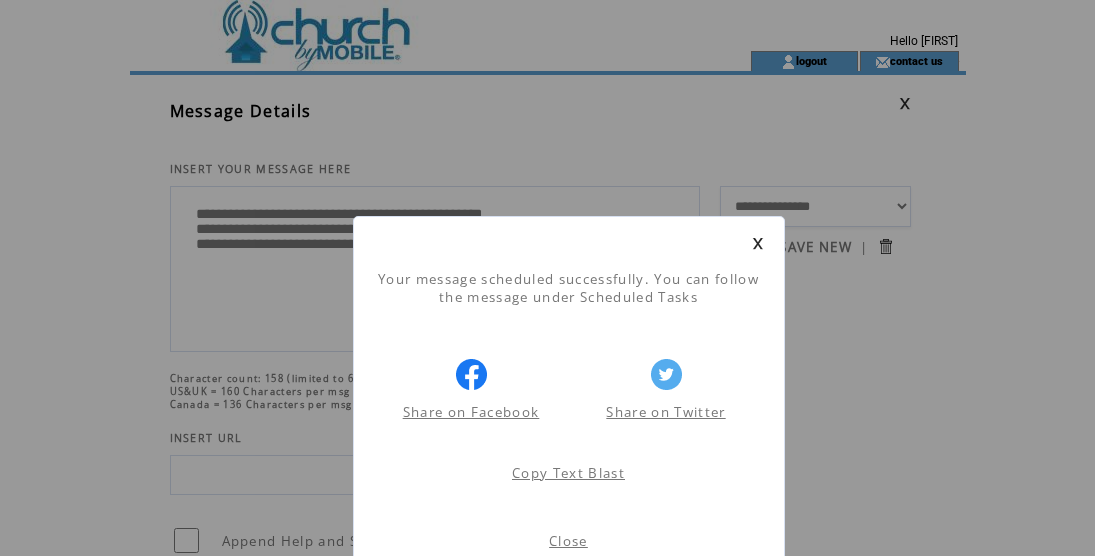 scroll, scrollTop: 1, scrollLeft: 0, axis: vertical 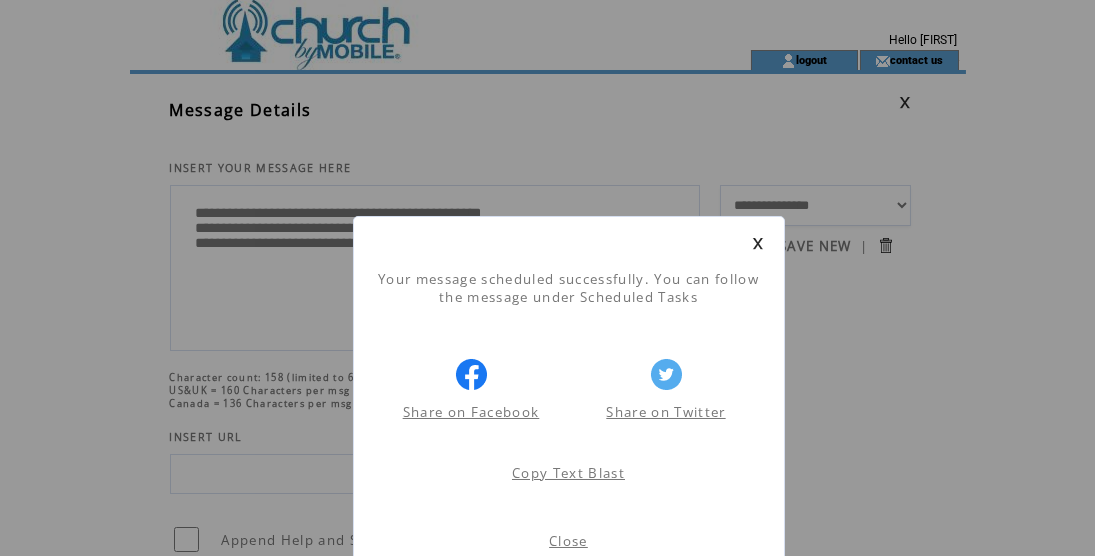 click on "Close" at bounding box center (568, 541) 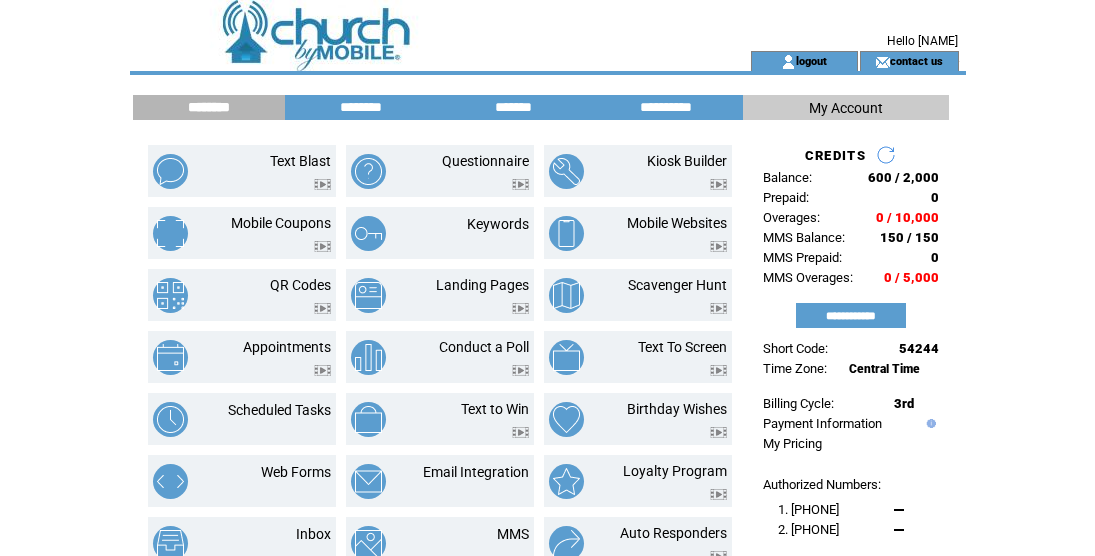 scroll, scrollTop: 0, scrollLeft: 0, axis: both 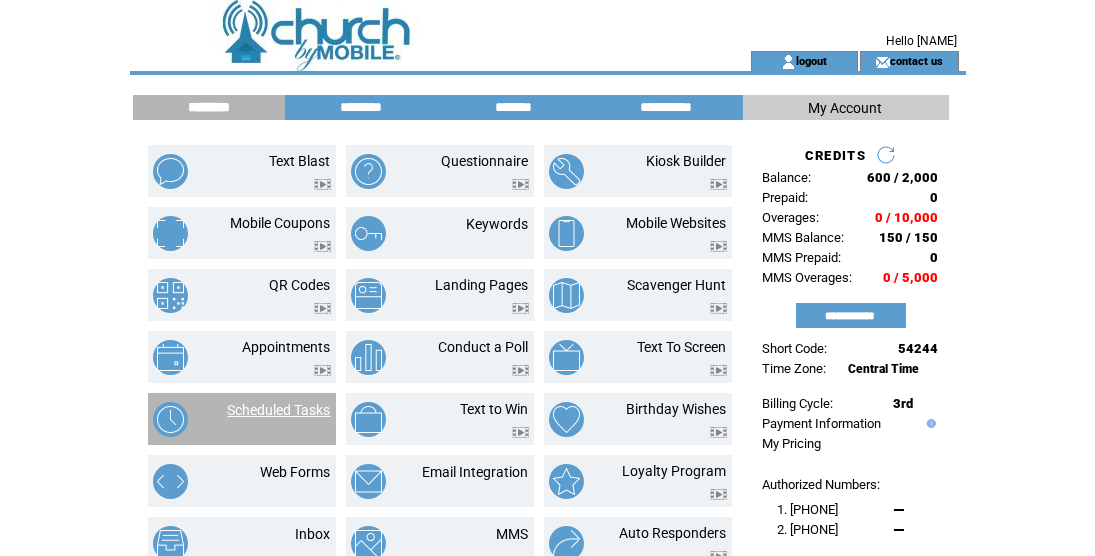click on "Scheduled Tasks" at bounding box center [279, 410] 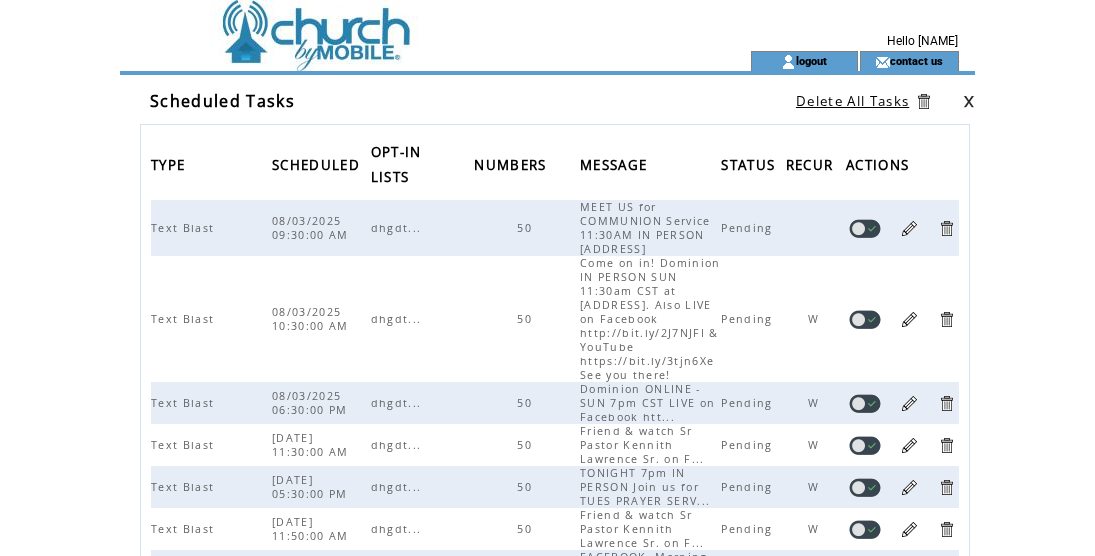 scroll, scrollTop: 0, scrollLeft: 0, axis: both 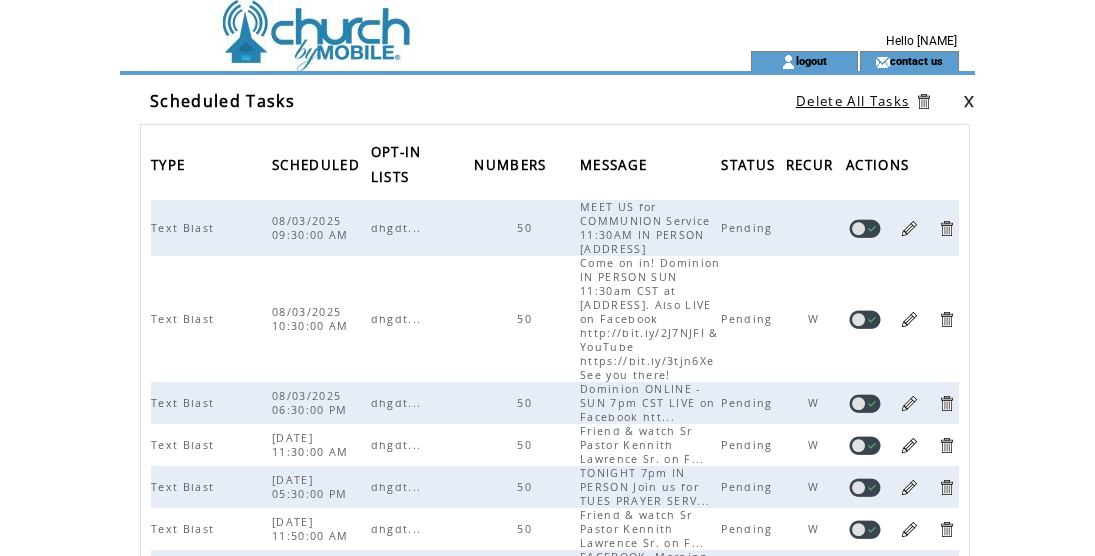 click at bounding box center (909, 319) 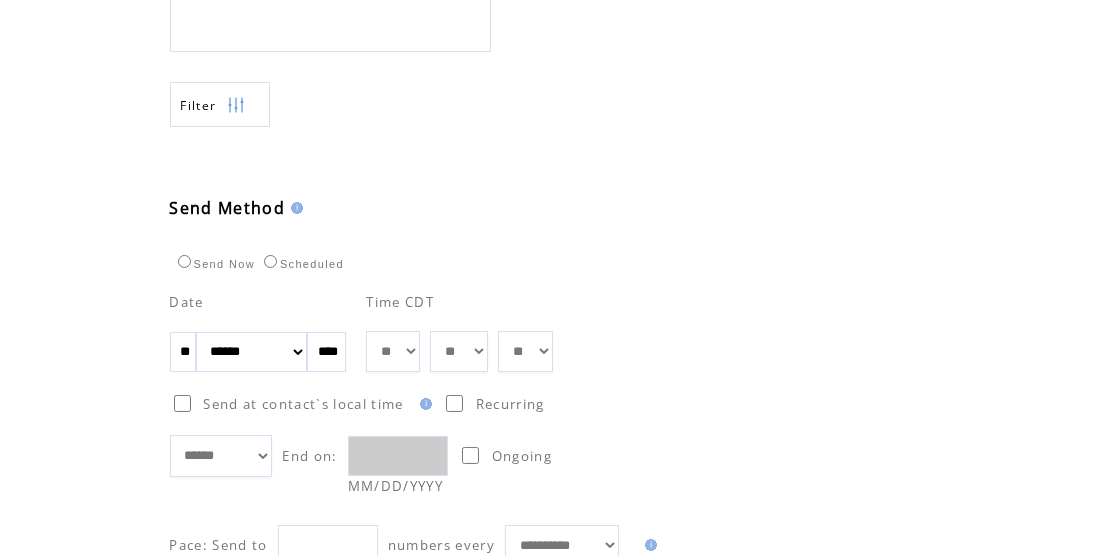 scroll, scrollTop: 1040, scrollLeft: 0, axis: vertical 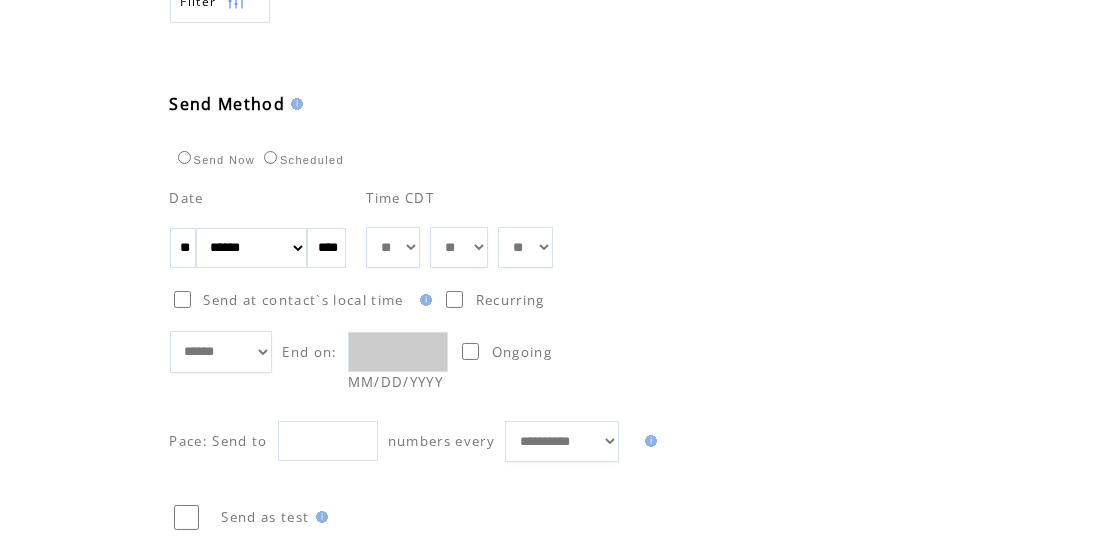 drag, startPoint x: 192, startPoint y: 245, endPoint x: 165, endPoint y: 244, distance: 27.018513 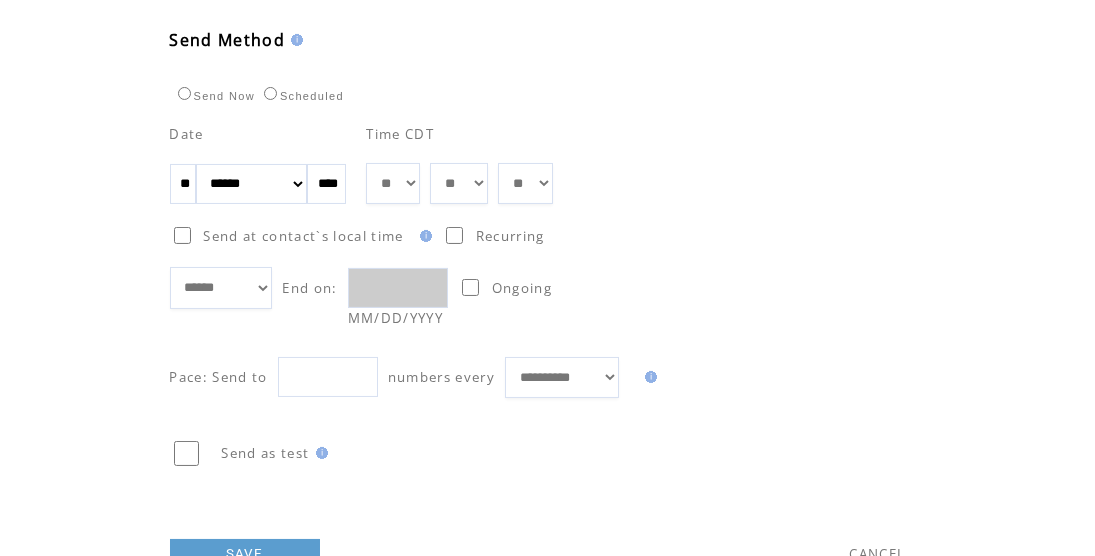 scroll, scrollTop: 1177, scrollLeft: 0, axis: vertical 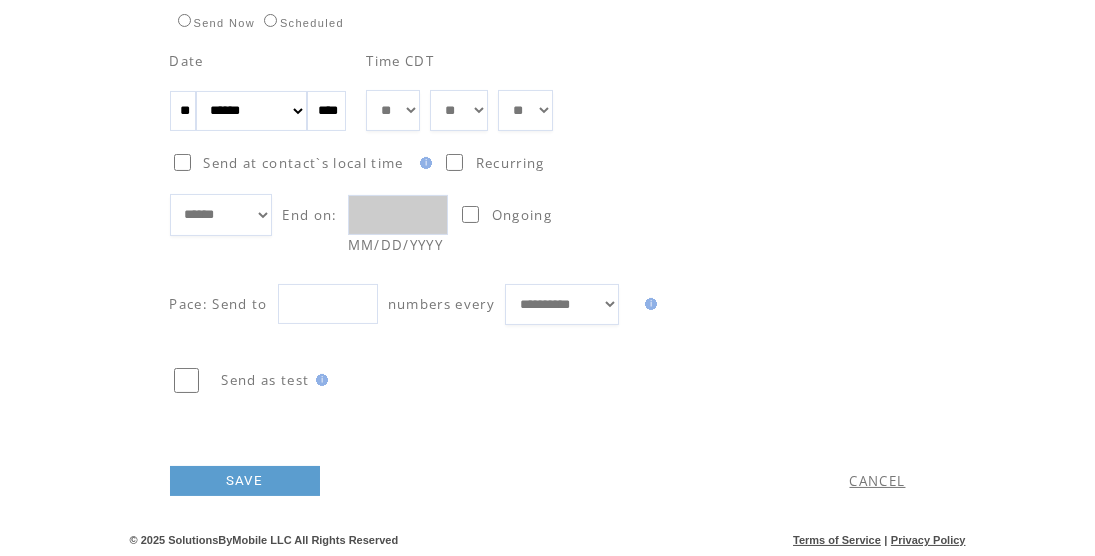 click on "SAVE" at bounding box center [245, 481] 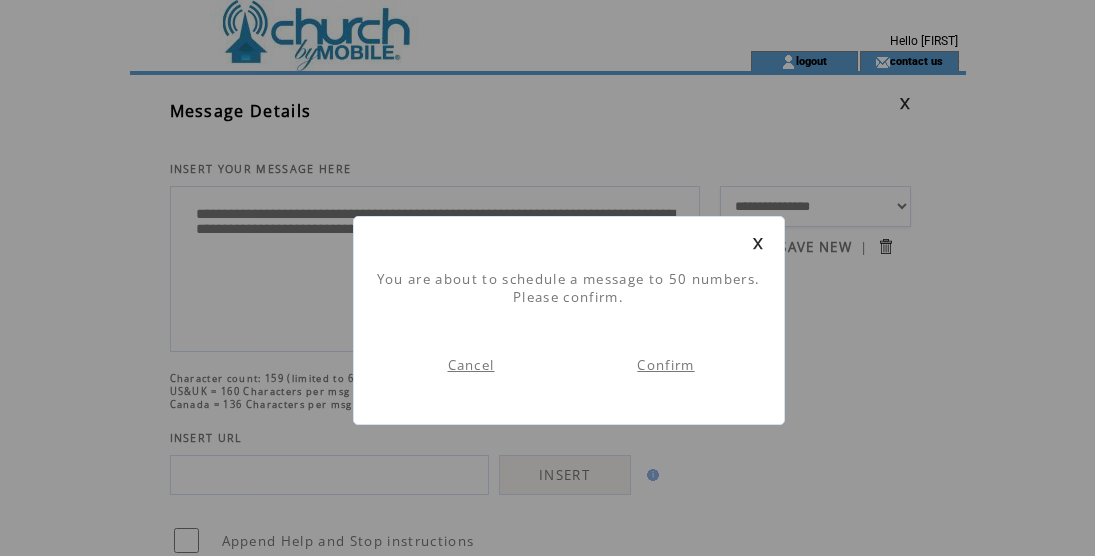 scroll, scrollTop: 1, scrollLeft: 0, axis: vertical 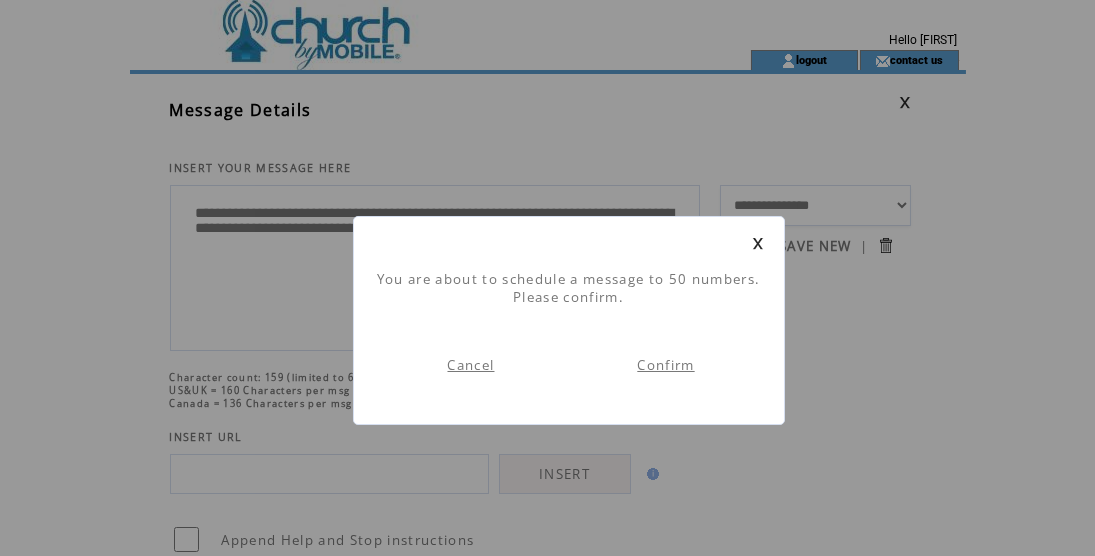 click on "Confirm" at bounding box center [665, 365] 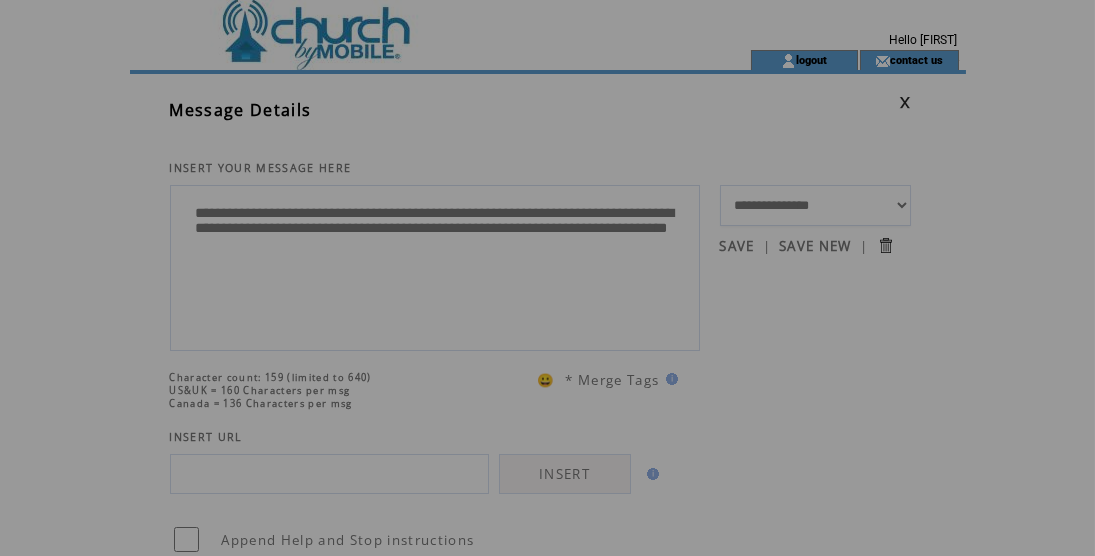 scroll, scrollTop: 0, scrollLeft: 0, axis: both 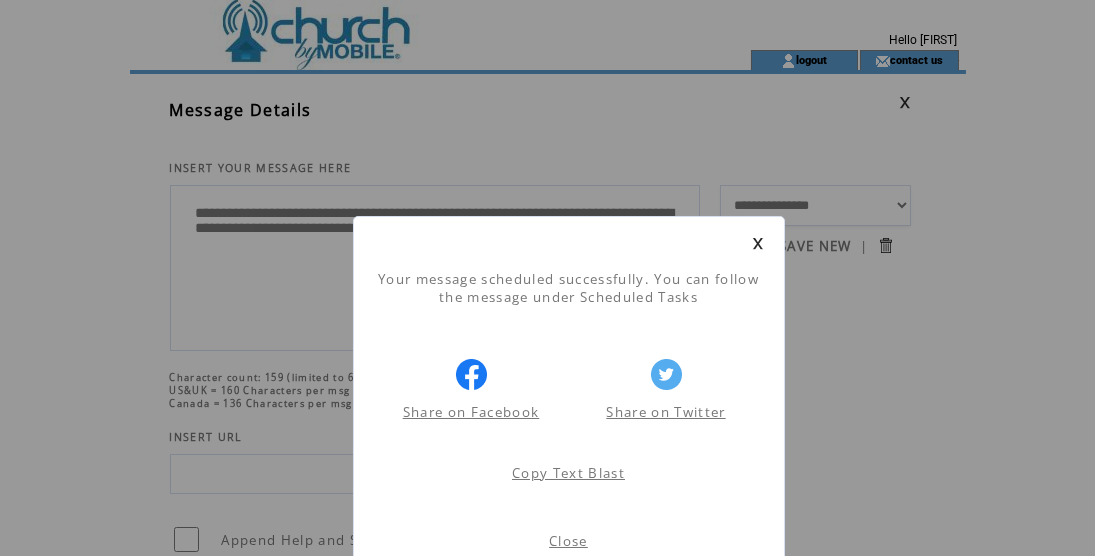 click on "Close" at bounding box center (568, 541) 